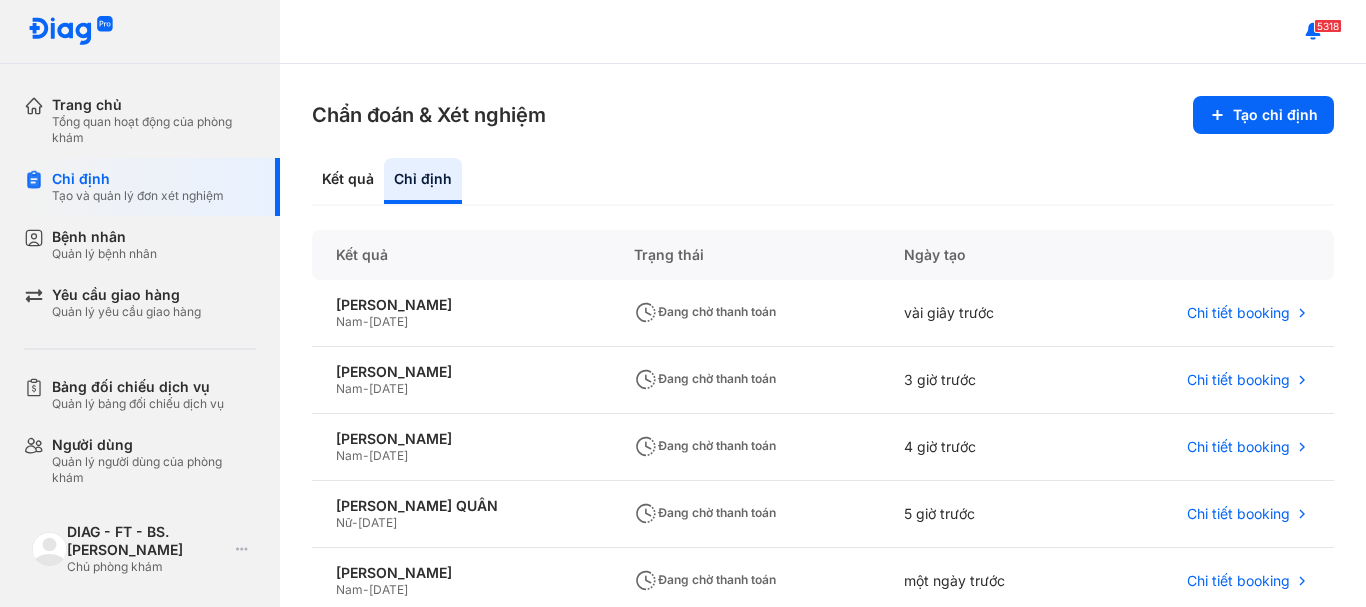 scroll, scrollTop: 0, scrollLeft: 0, axis: both 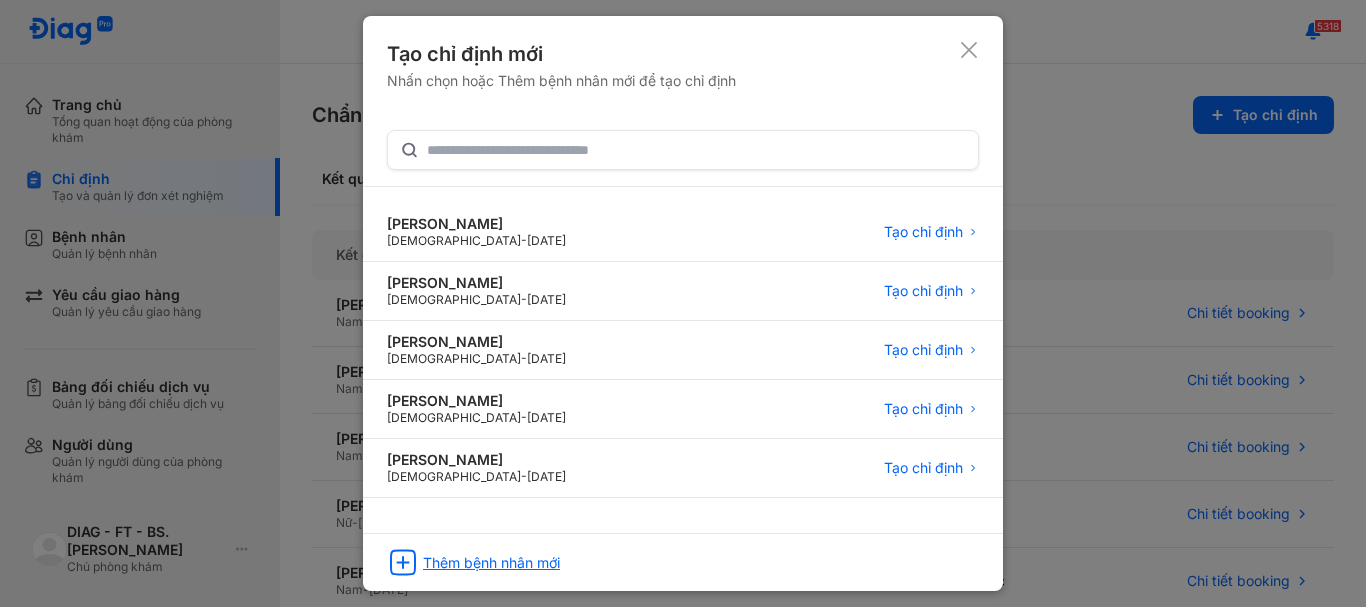 click on "Thêm bệnh nhân mới" at bounding box center (491, 563) 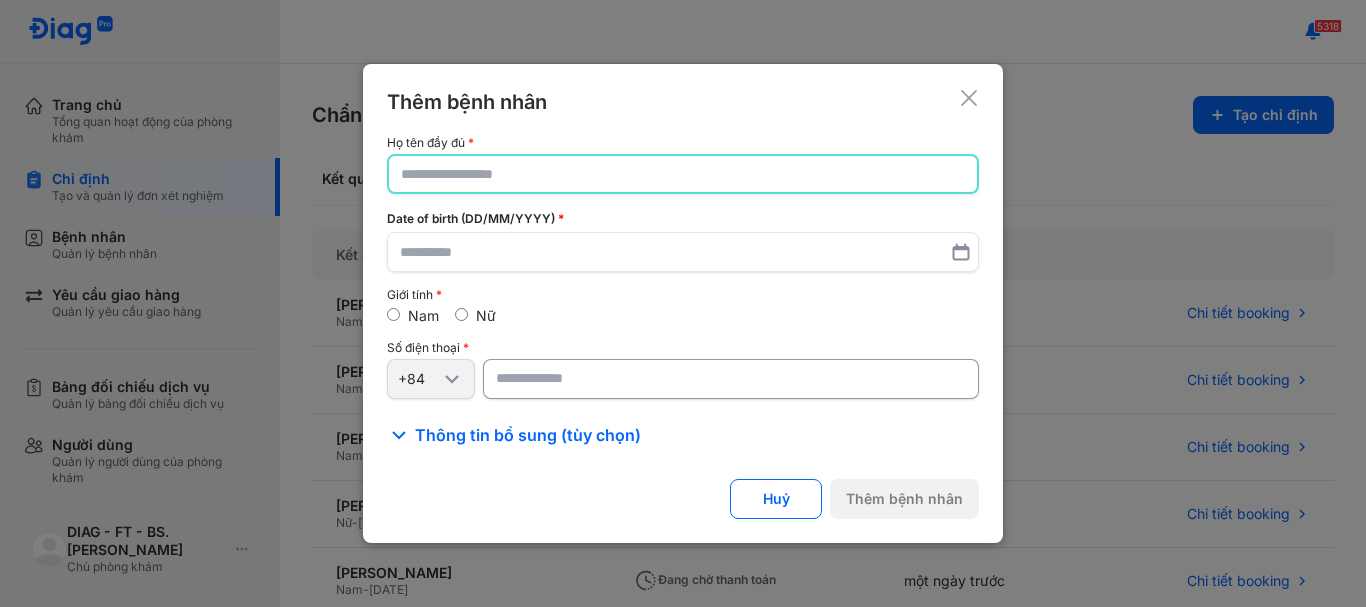 click 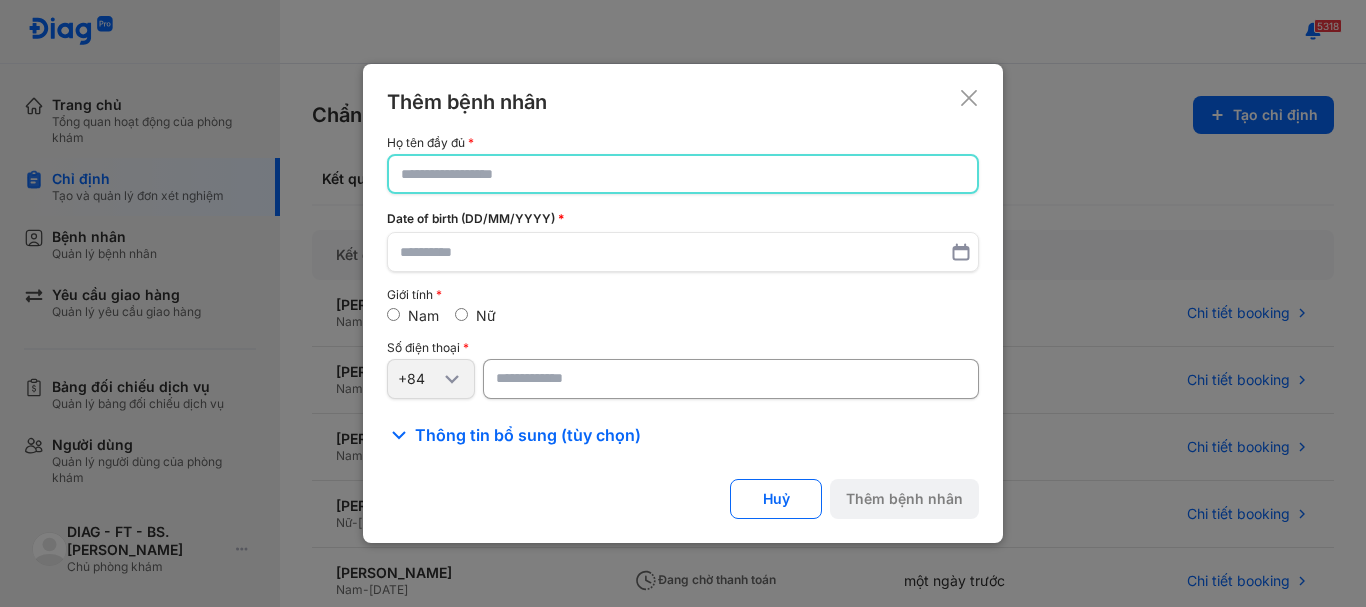 click 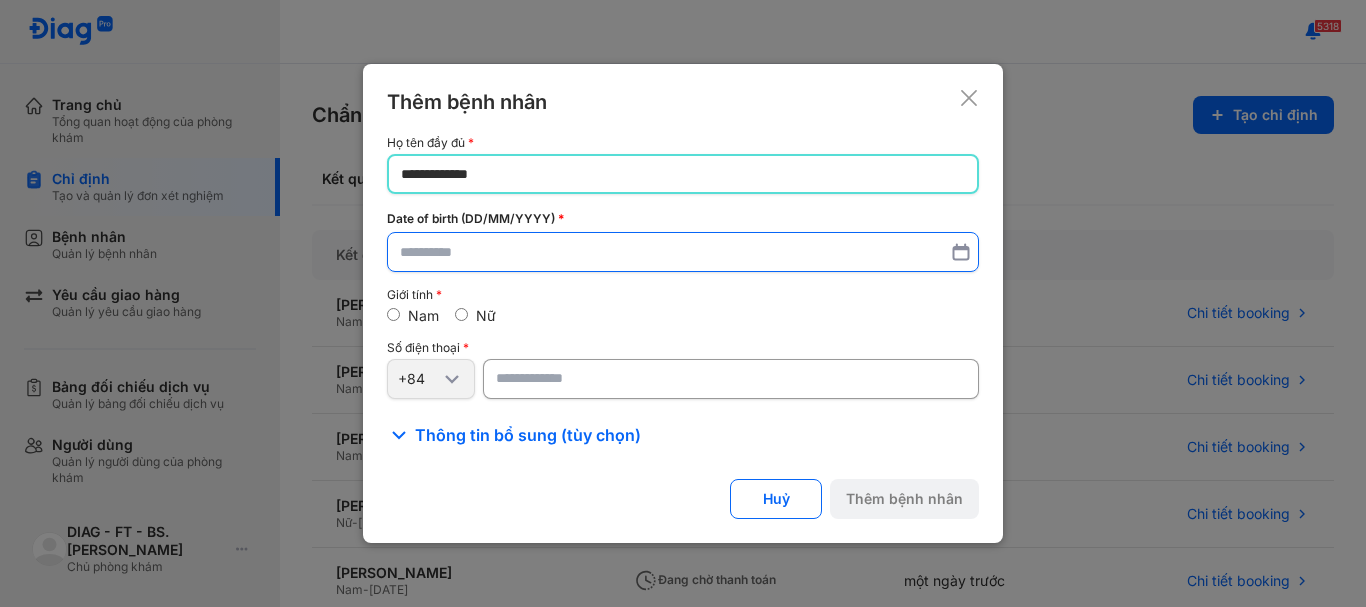 type on "**********" 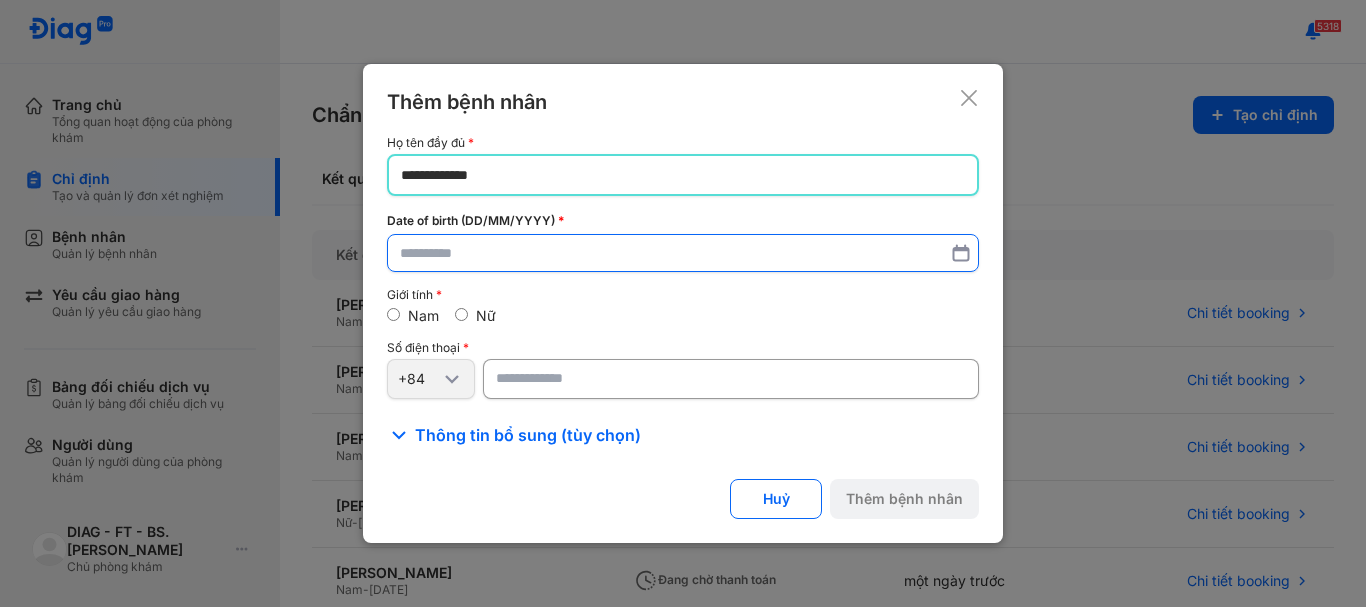 click at bounding box center (683, 253) 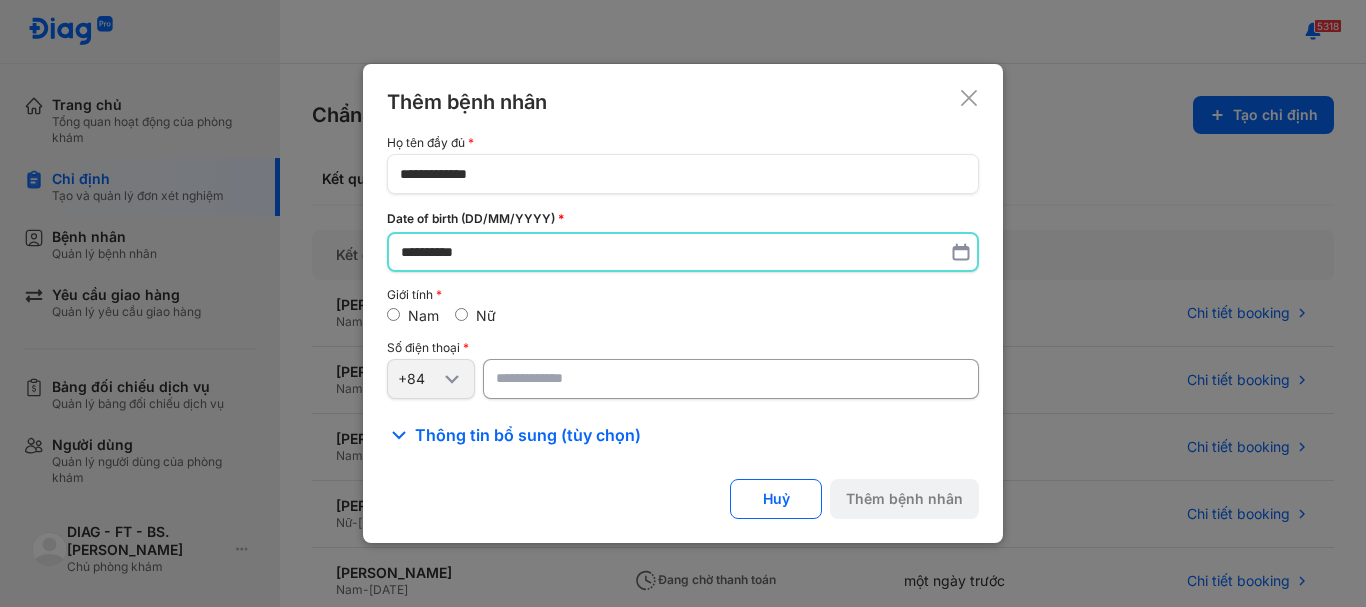 type on "**********" 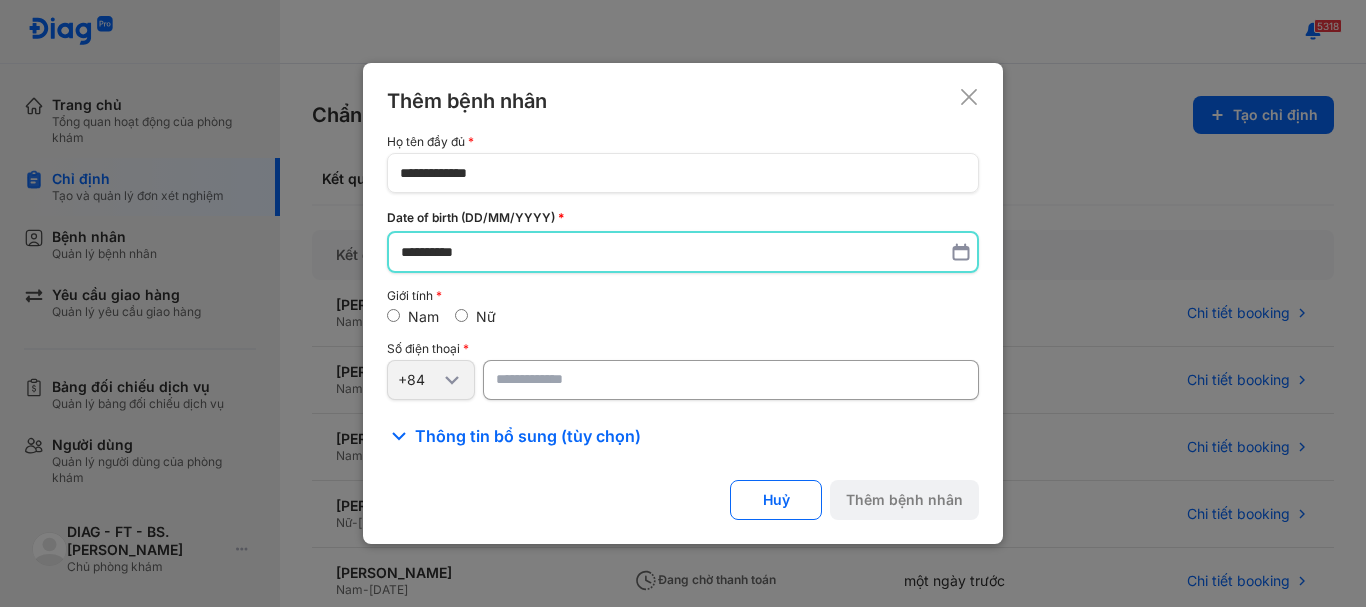 click at bounding box center (731, 380) 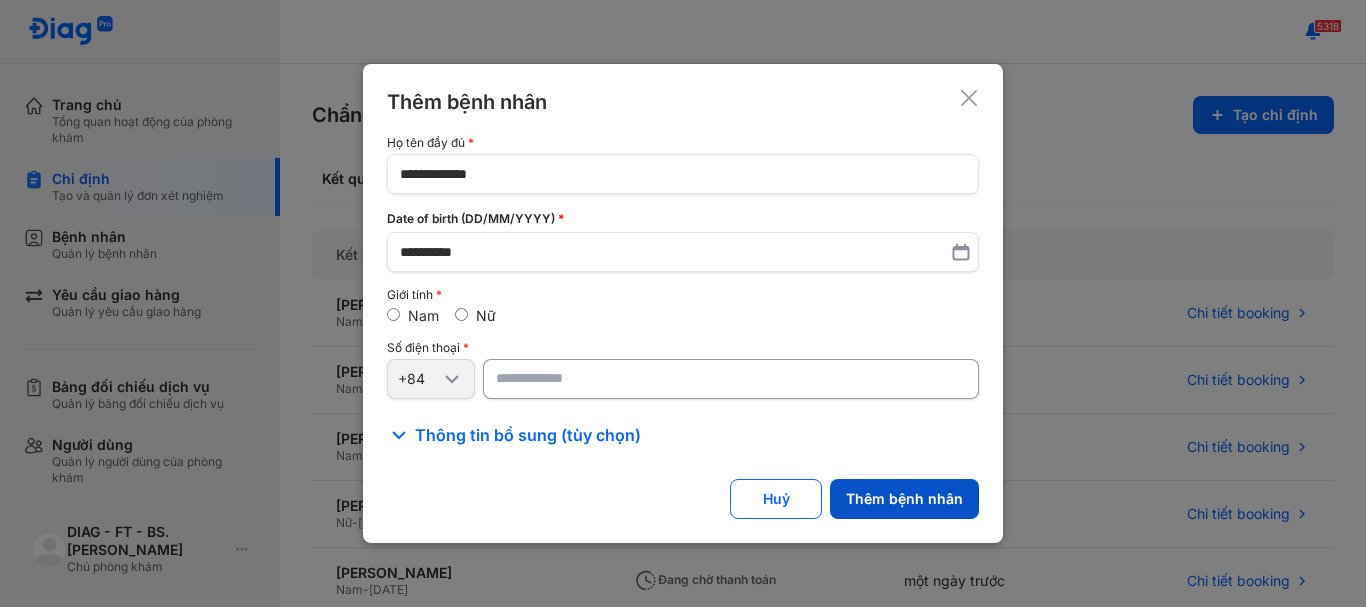 type on "**********" 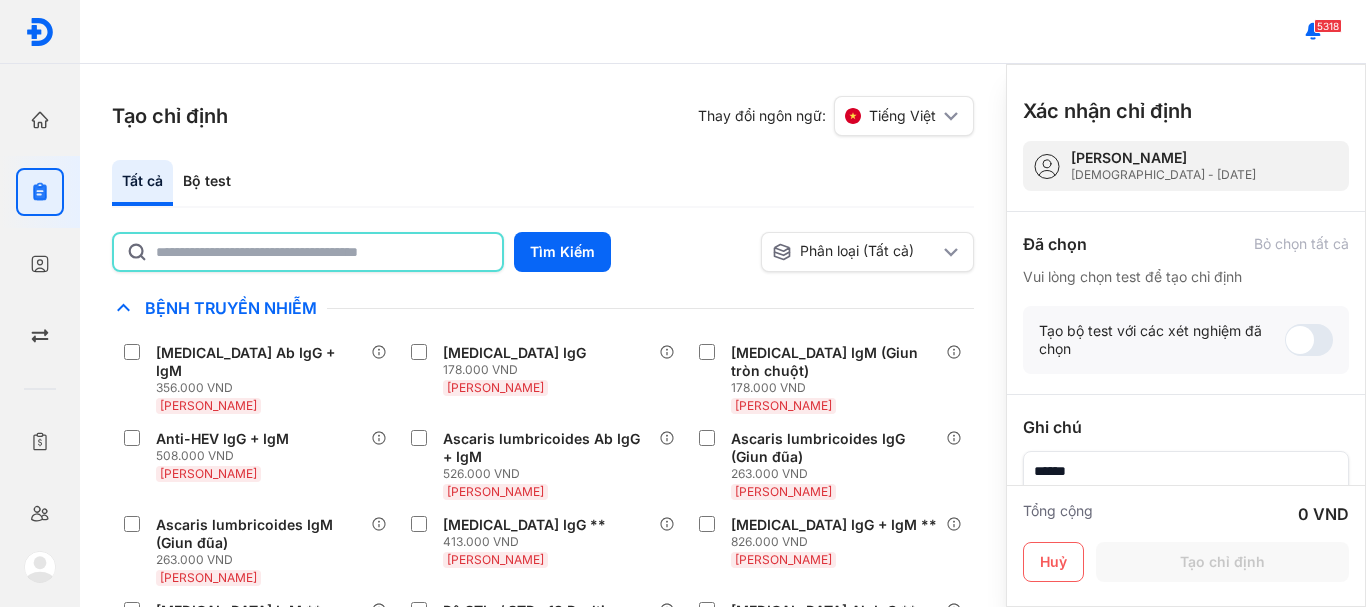 click 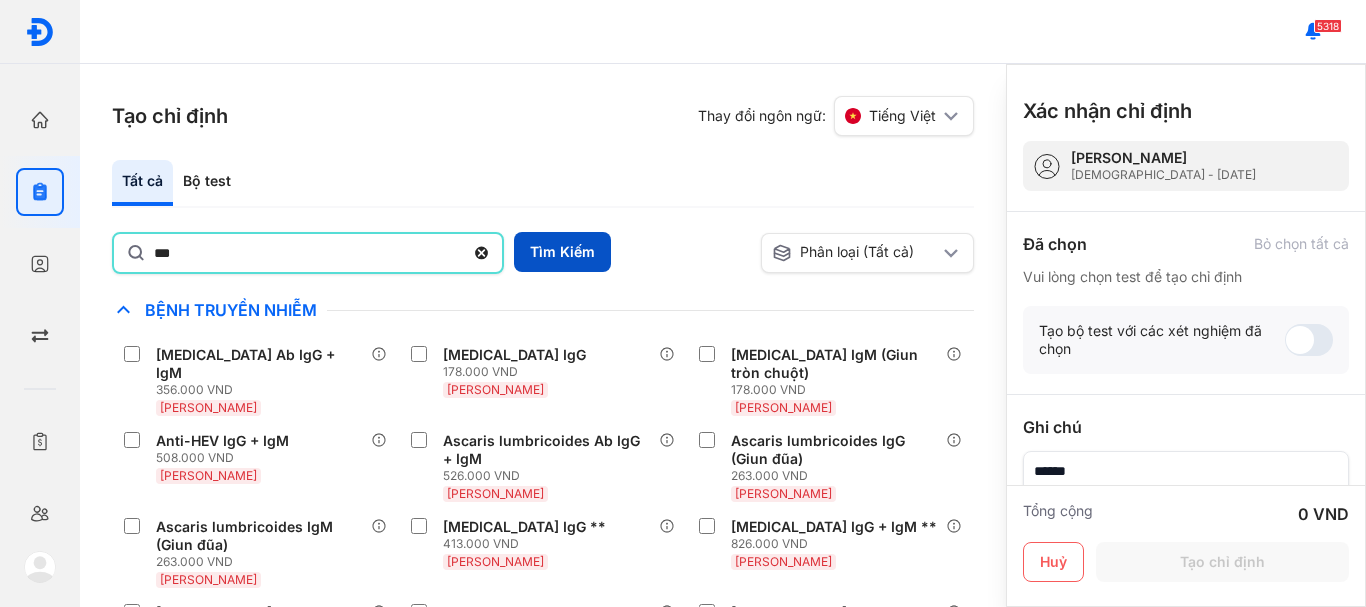 click on "Tìm Kiếm" at bounding box center (562, 252) 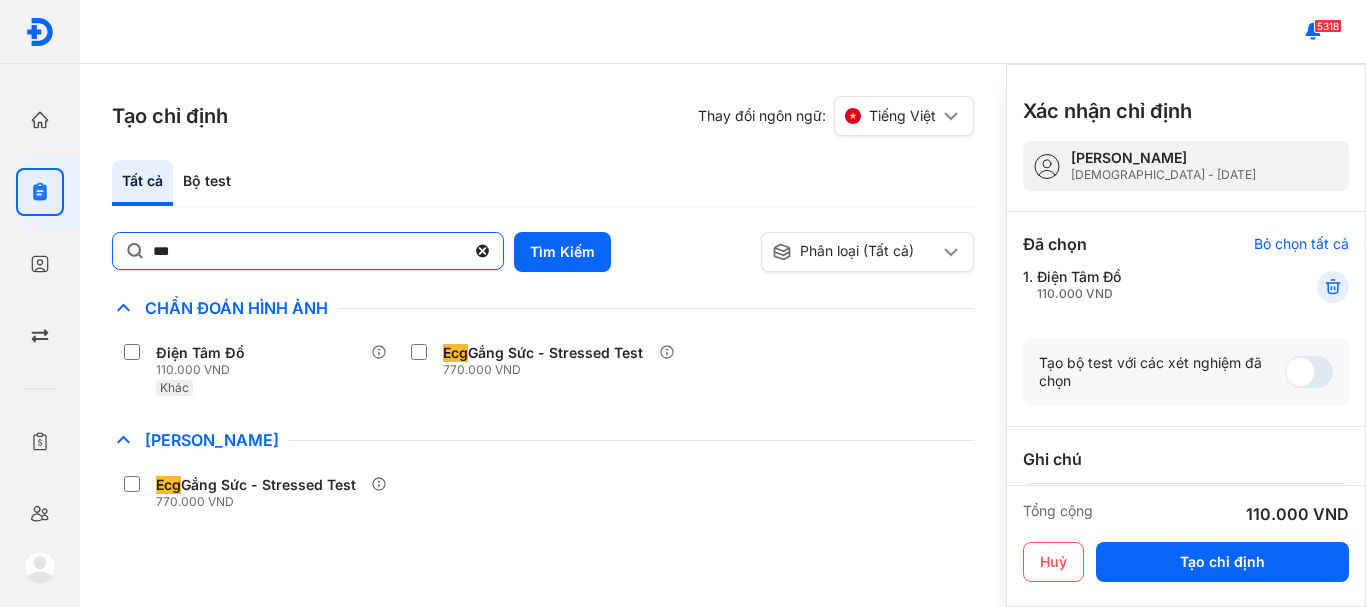 click on "***" 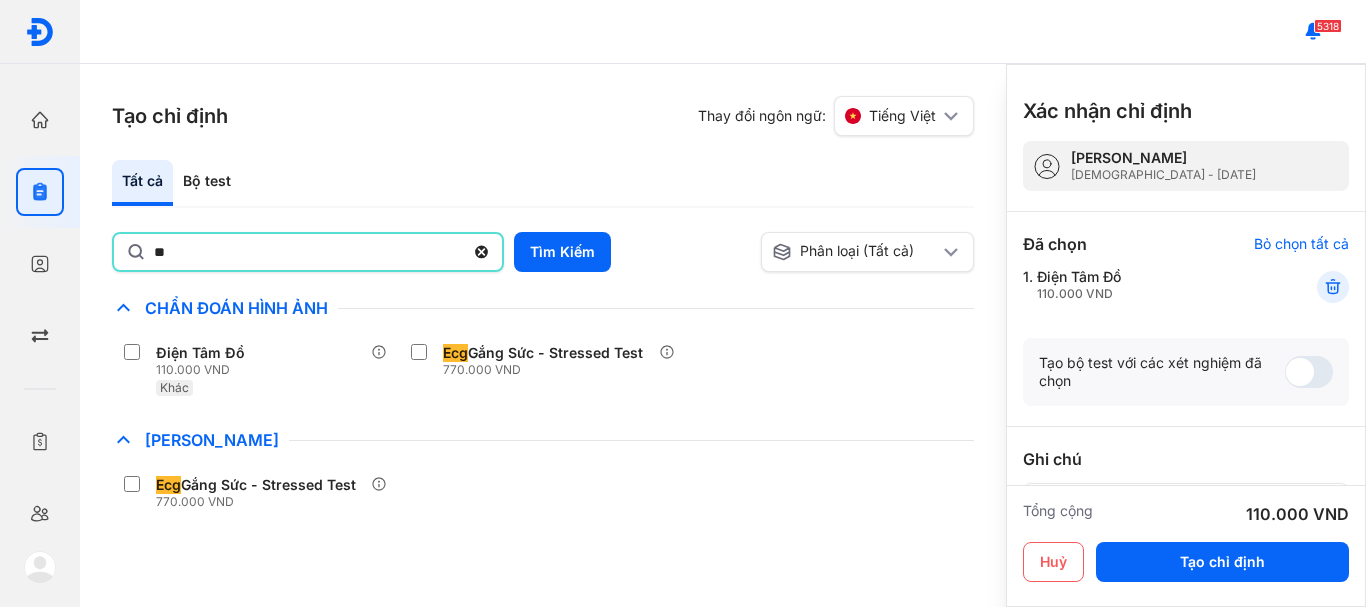 type on "*" 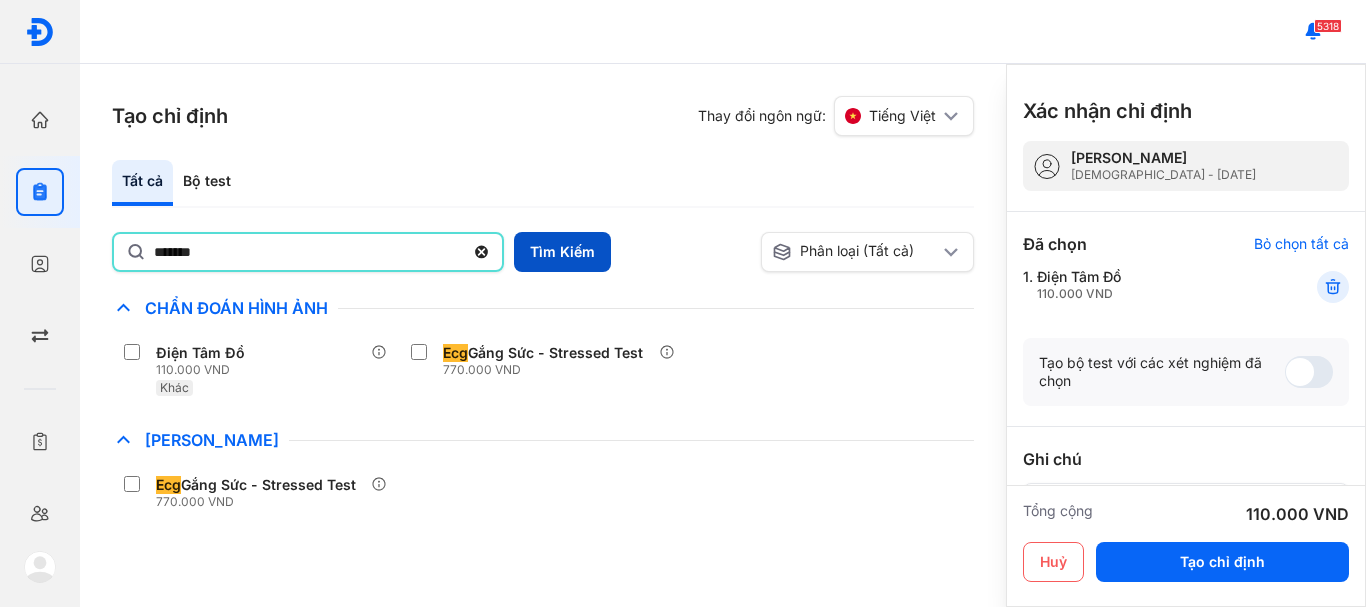 type on "*******" 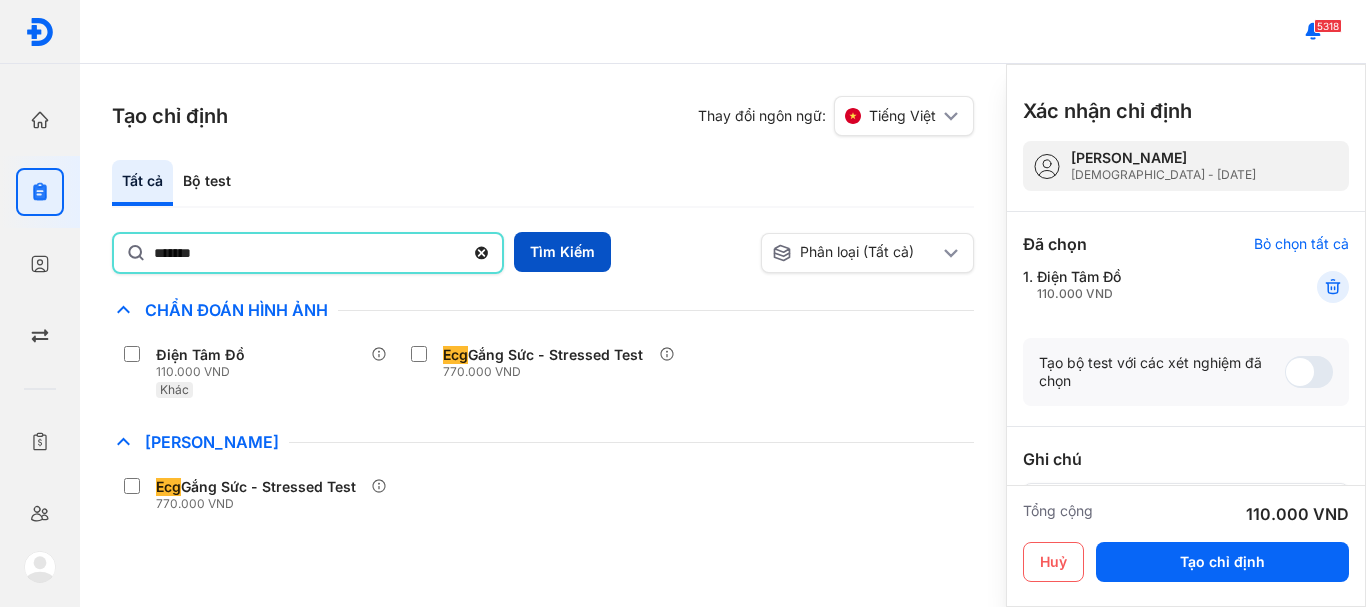 click on "Tìm Kiếm" at bounding box center (562, 252) 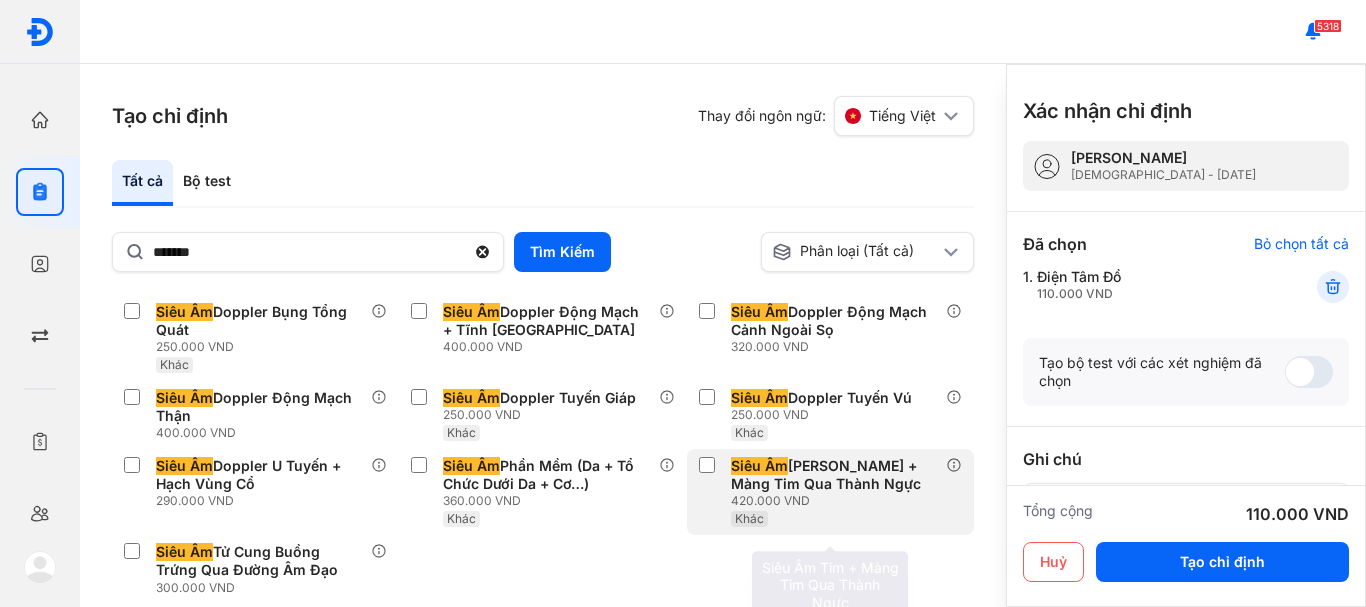 scroll, scrollTop: 147, scrollLeft: 0, axis: vertical 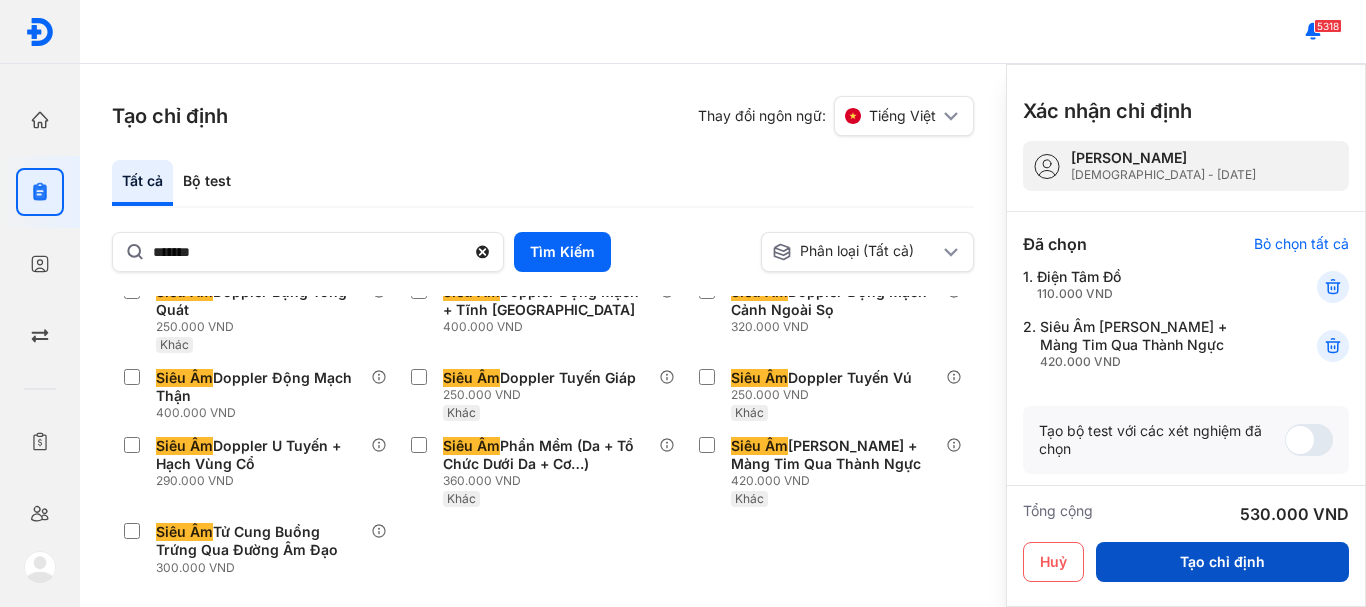 click on "Tạo chỉ định" at bounding box center (1222, 562) 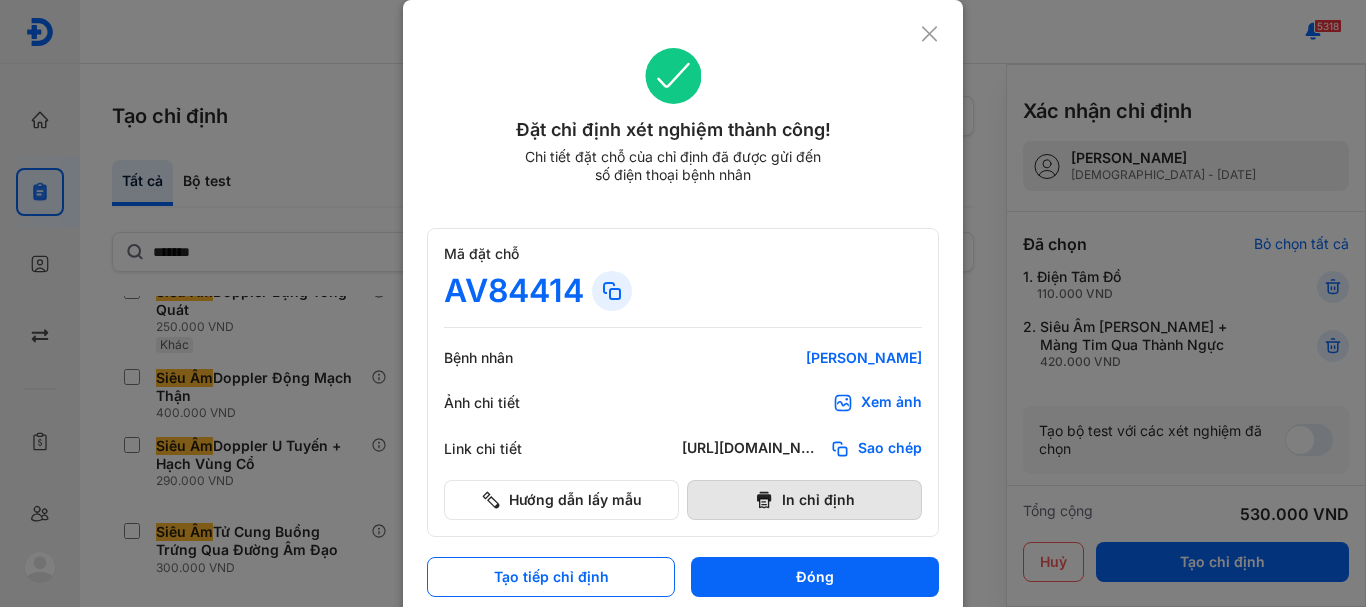 click on "In chỉ định" at bounding box center [804, 500] 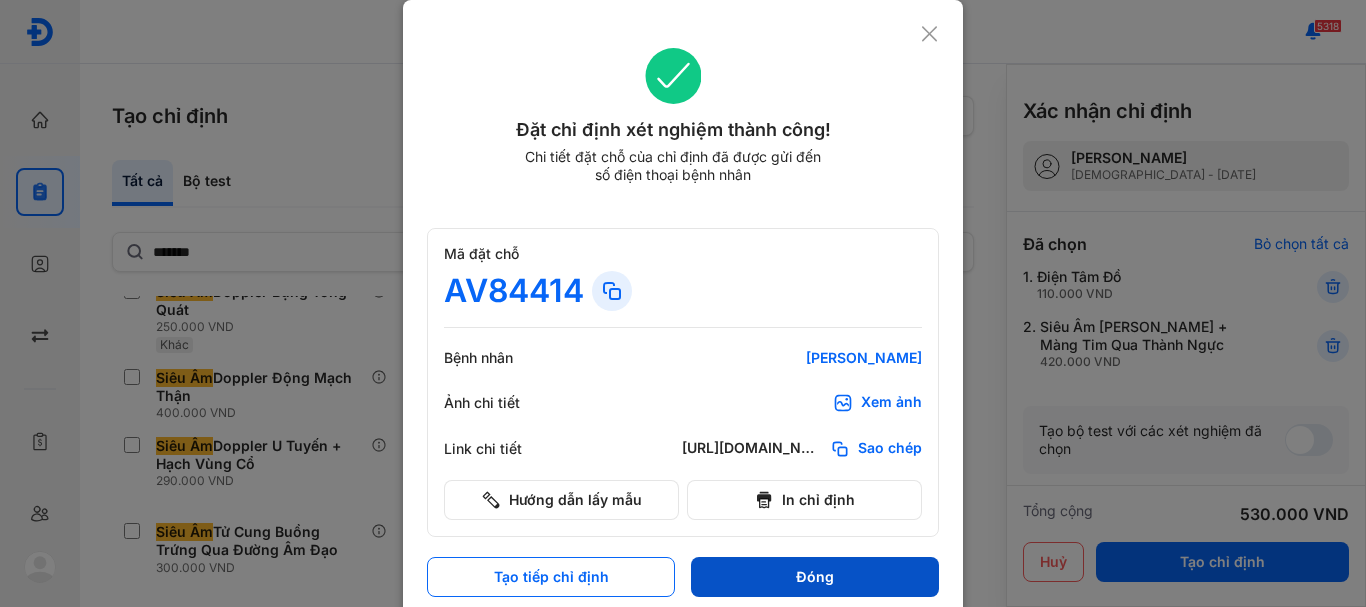 click on "Đóng" at bounding box center (815, 577) 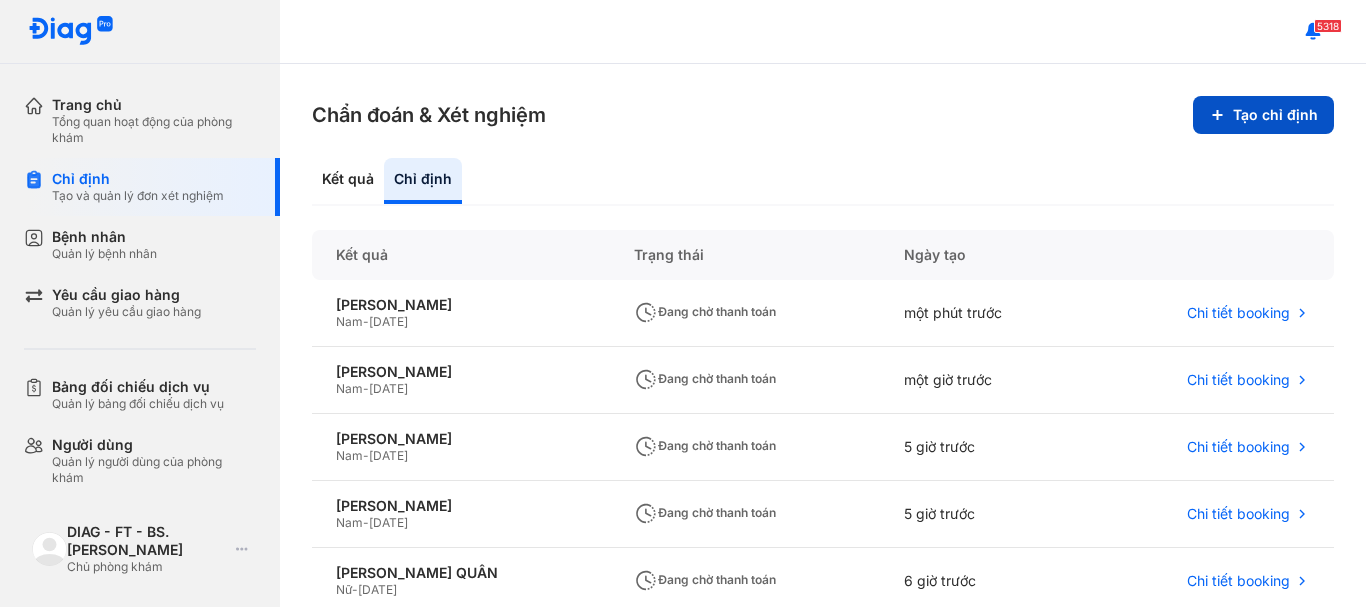 click on "Tạo chỉ định" at bounding box center [1263, 115] 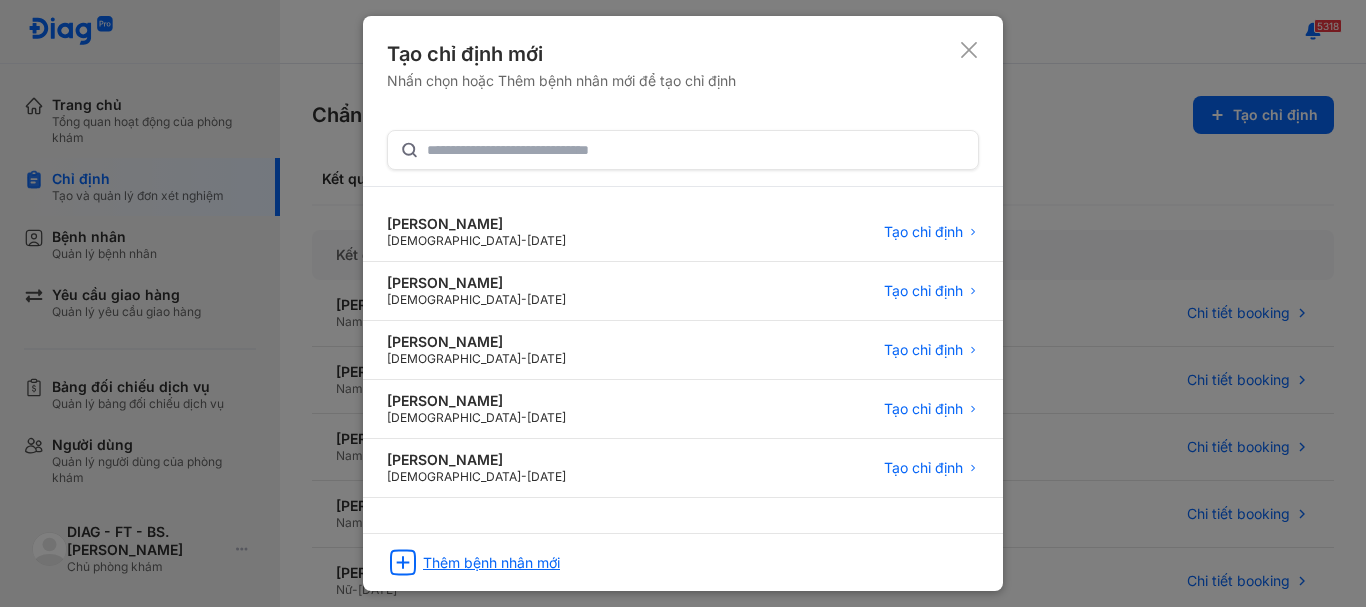click on "Thêm bệnh nhân mới" 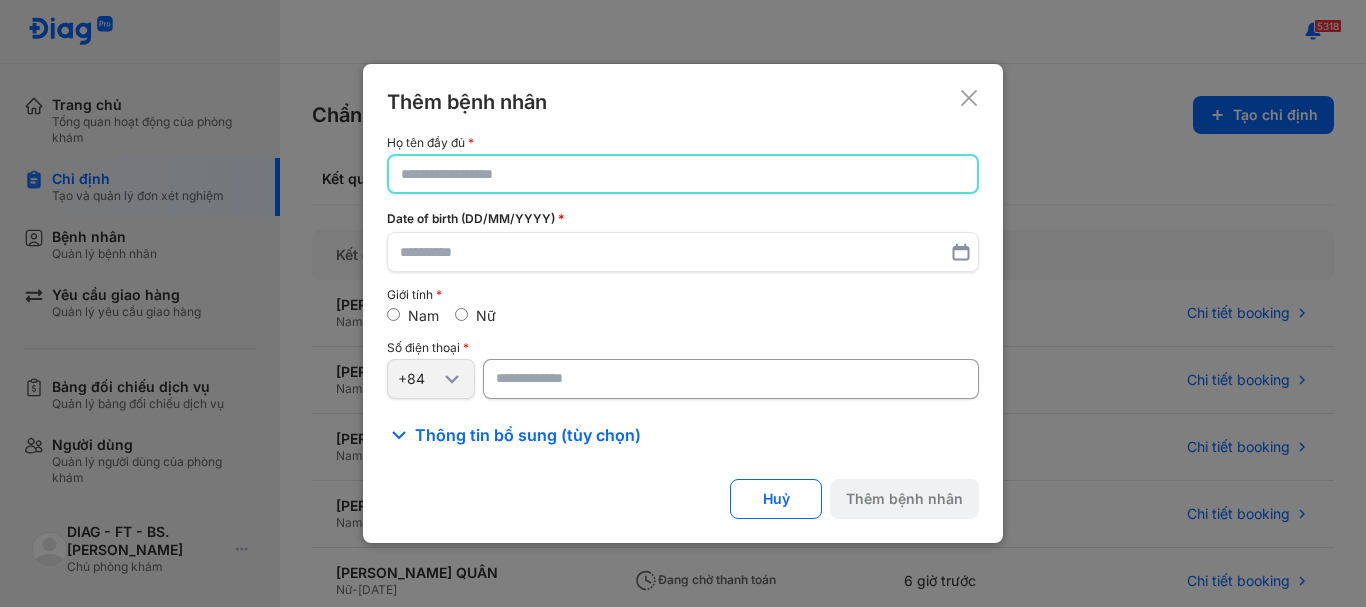 drag, startPoint x: 467, startPoint y: 170, endPoint x: 482, endPoint y: 165, distance: 15.811388 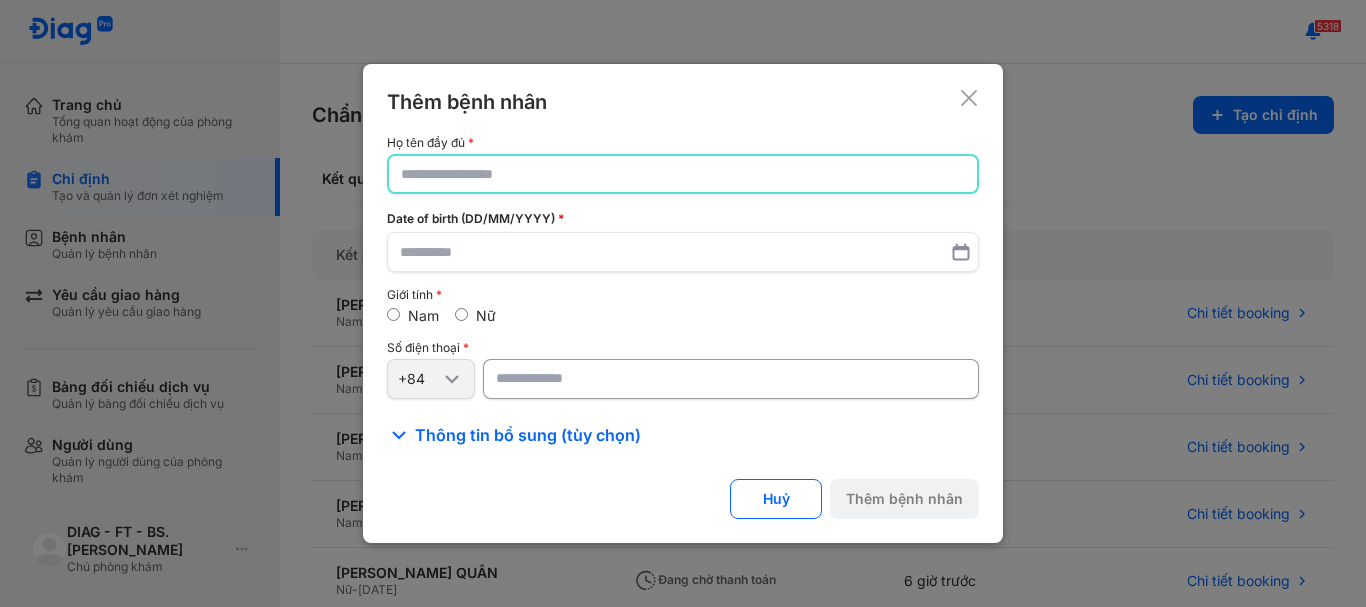 click 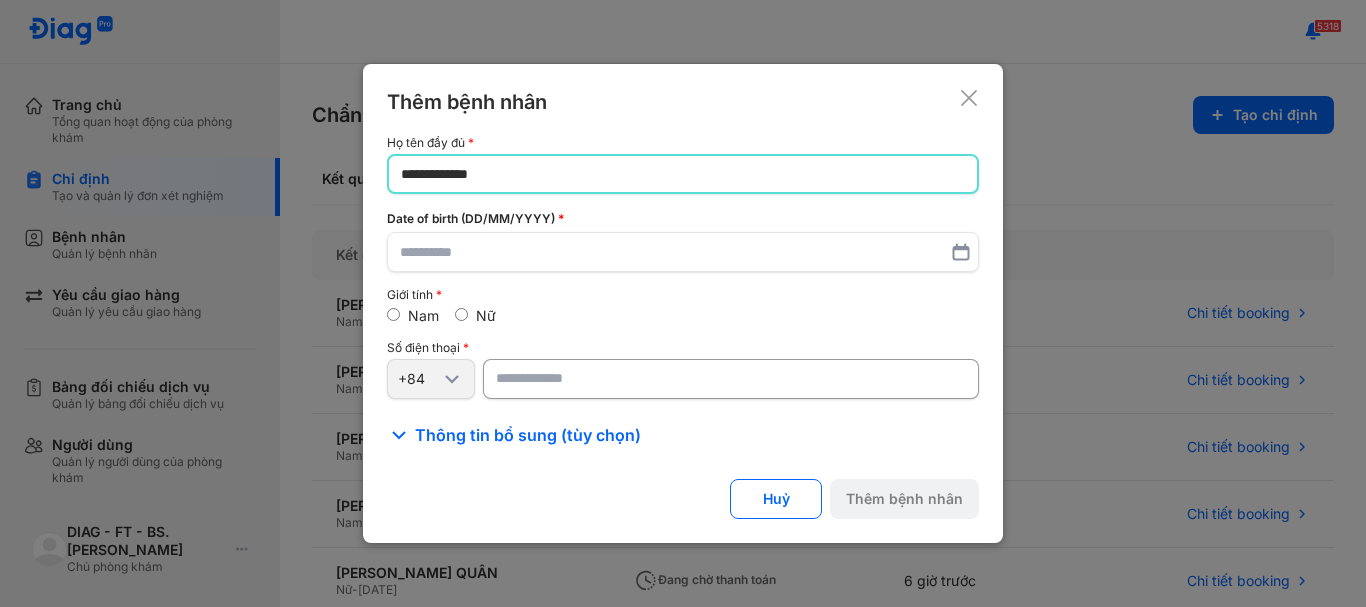click on "**********" 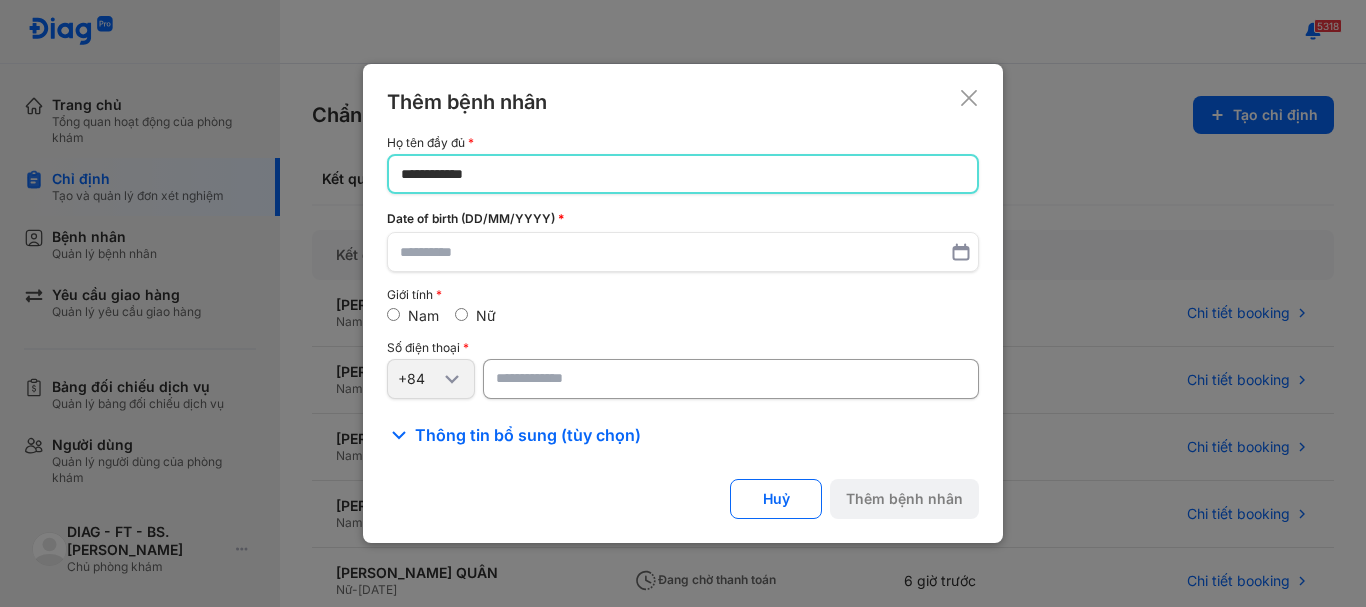 click on "**********" 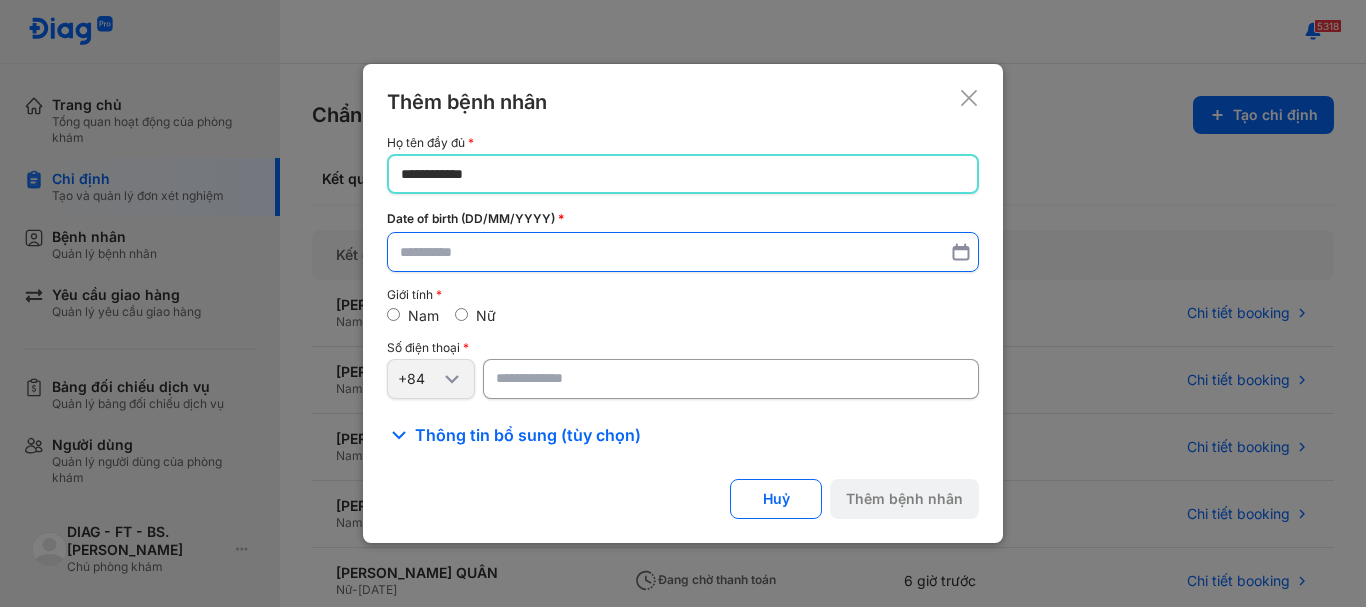 type on "**********" 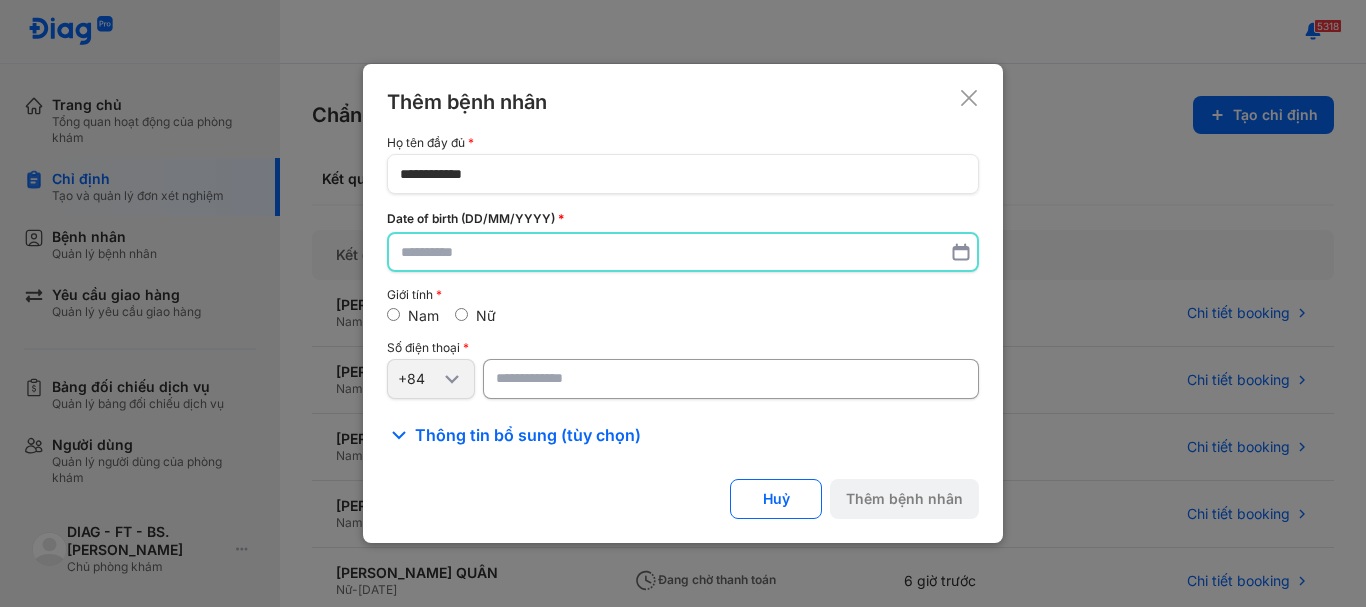click at bounding box center [683, 252] 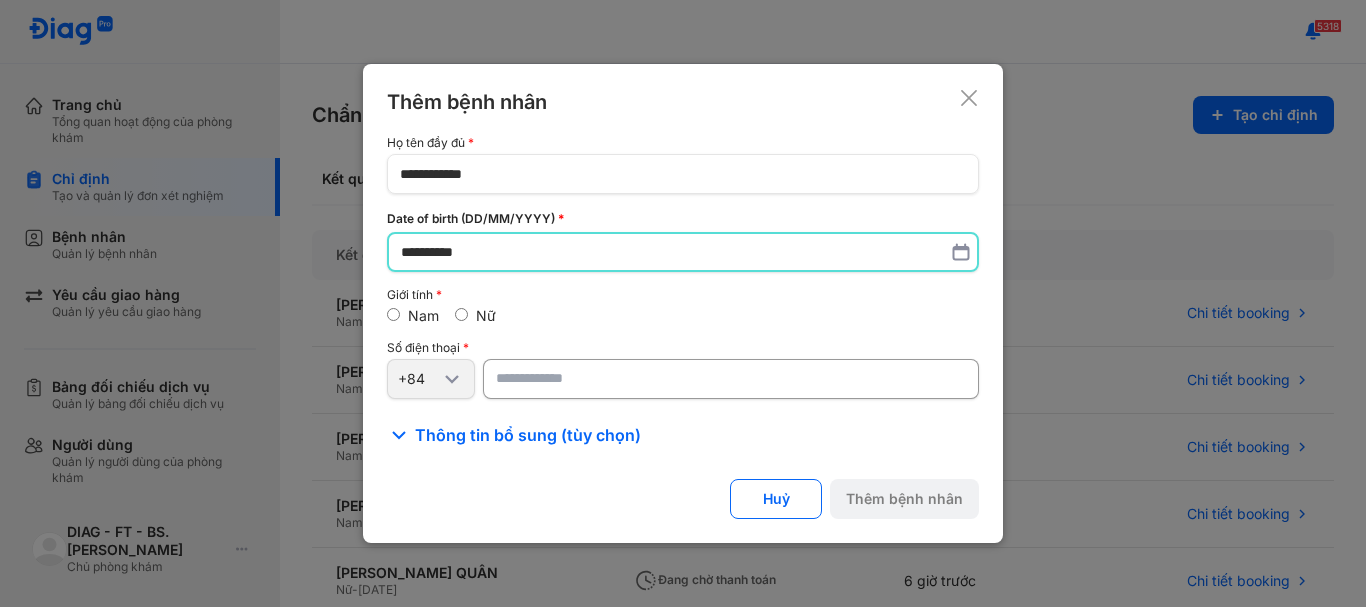 type on "**********" 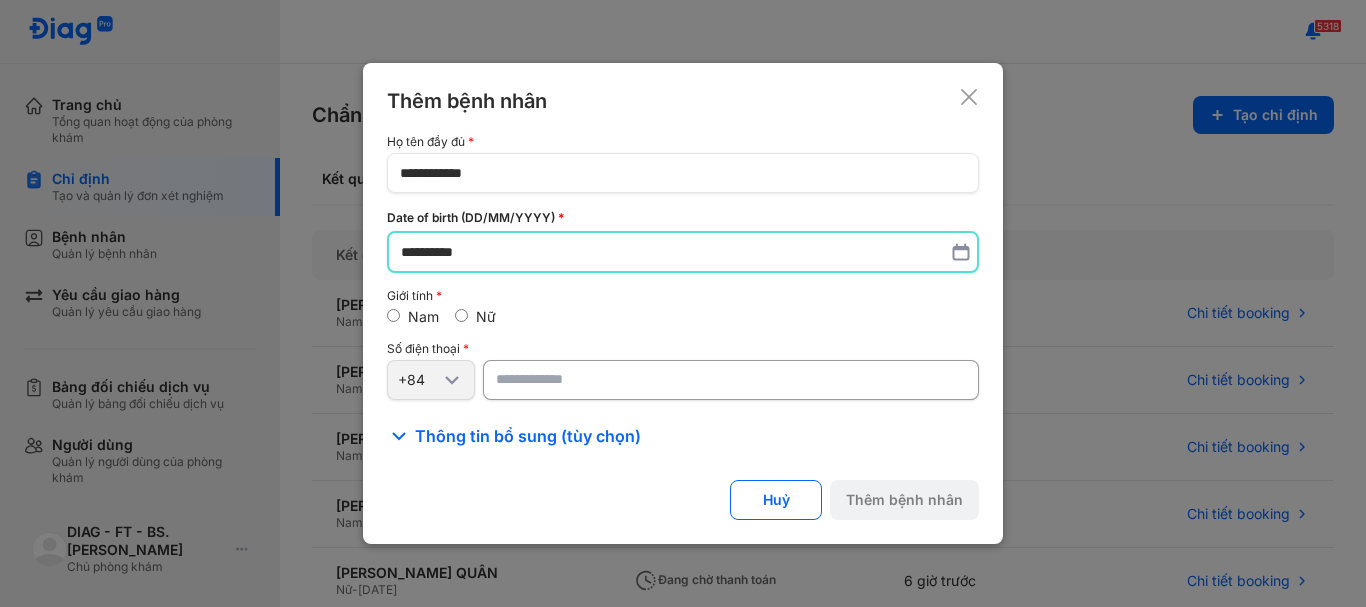 click at bounding box center [731, 380] 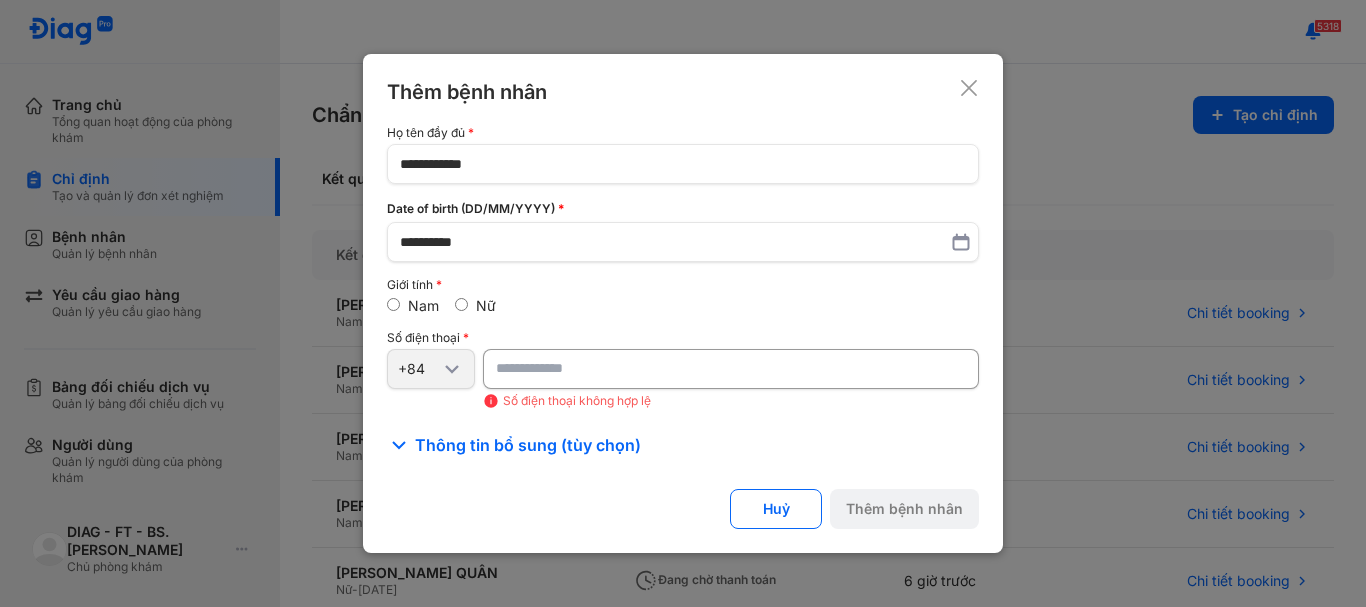 type on "********" 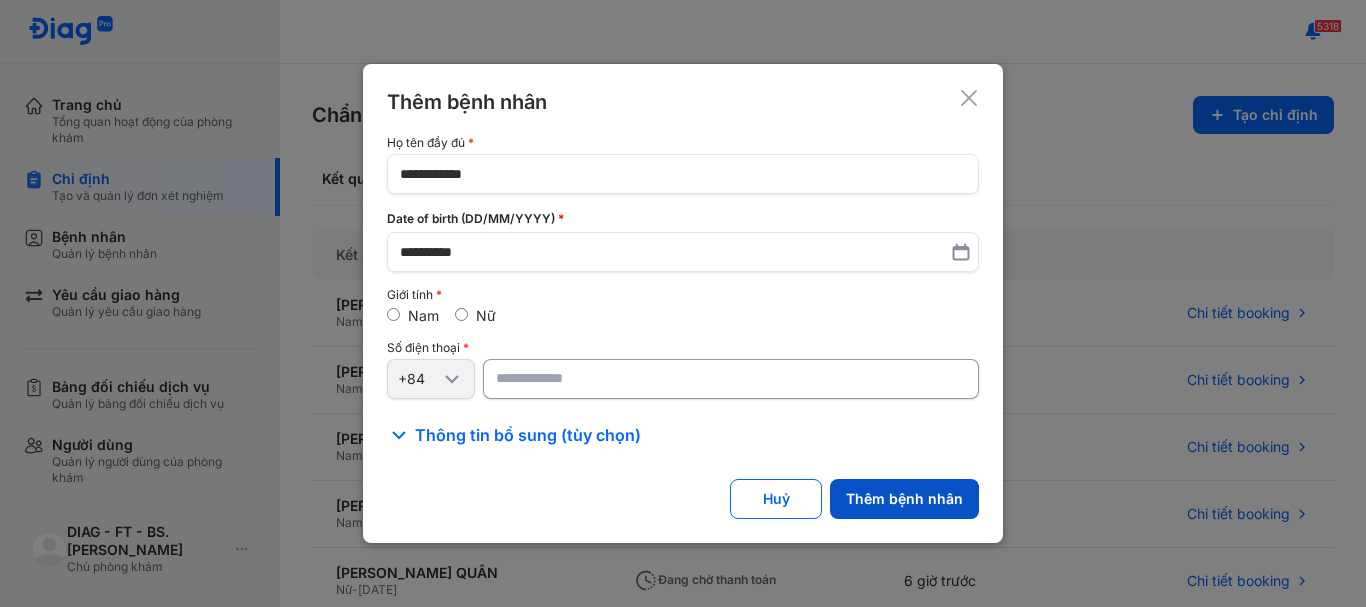click on "Thêm bệnh nhân" at bounding box center (904, 499) 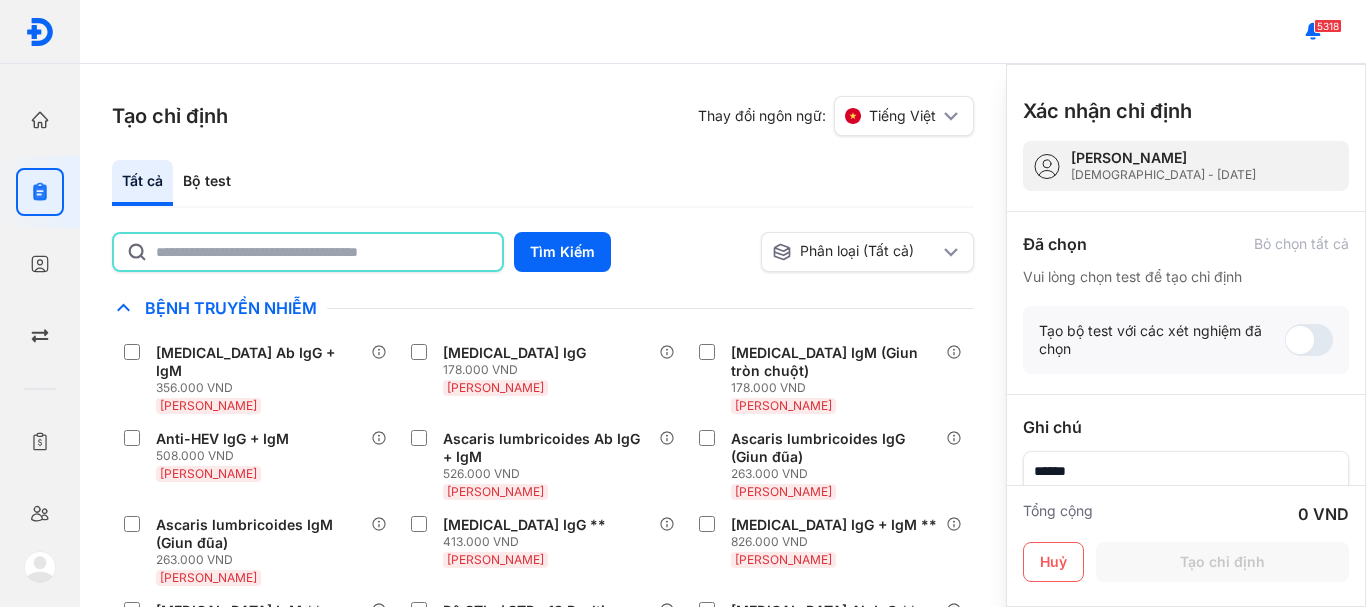 click 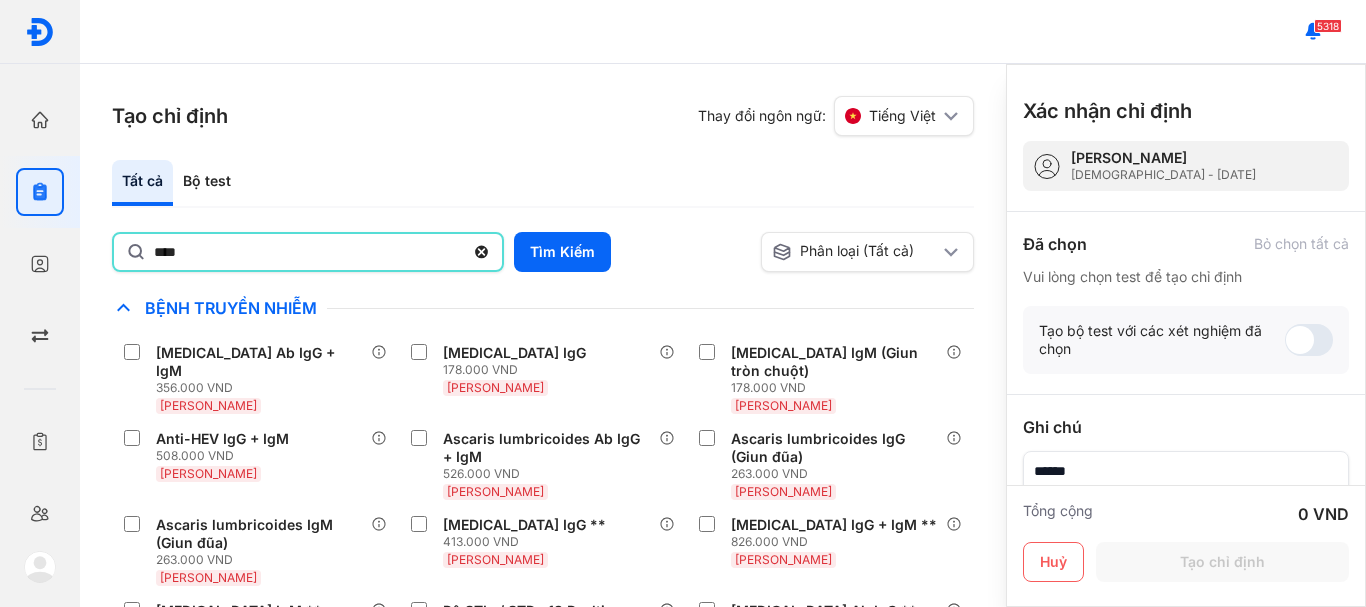type on "*******" 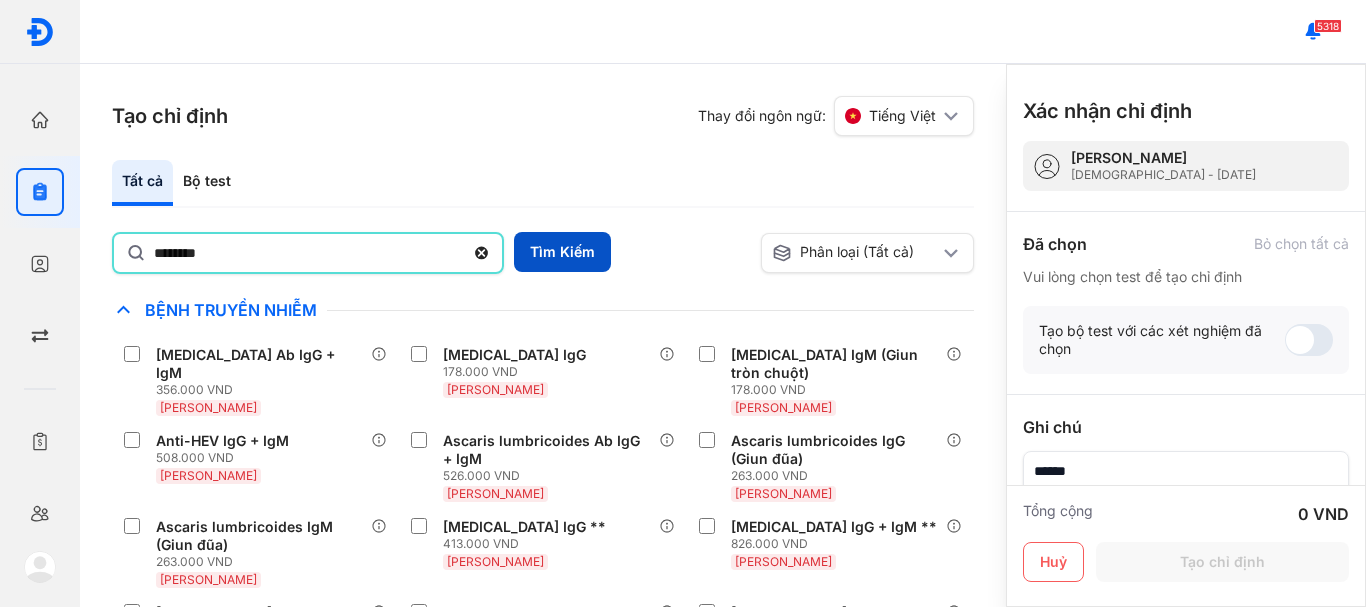 click on "Tìm Kiếm" at bounding box center [562, 252] 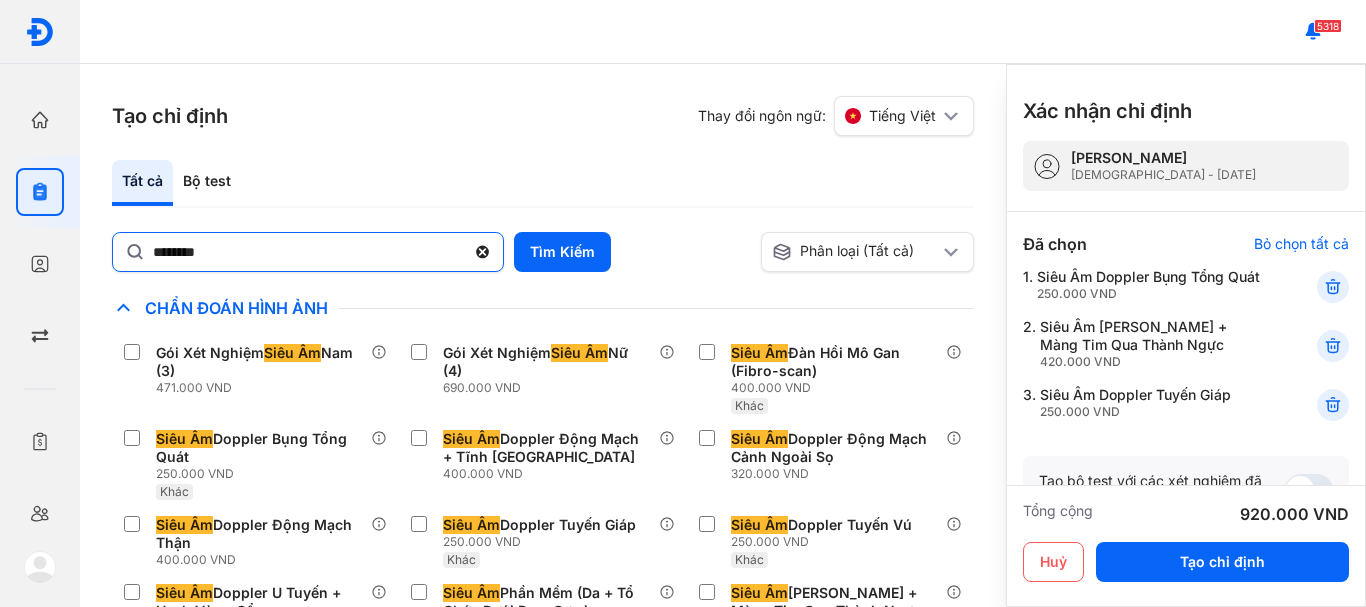 click 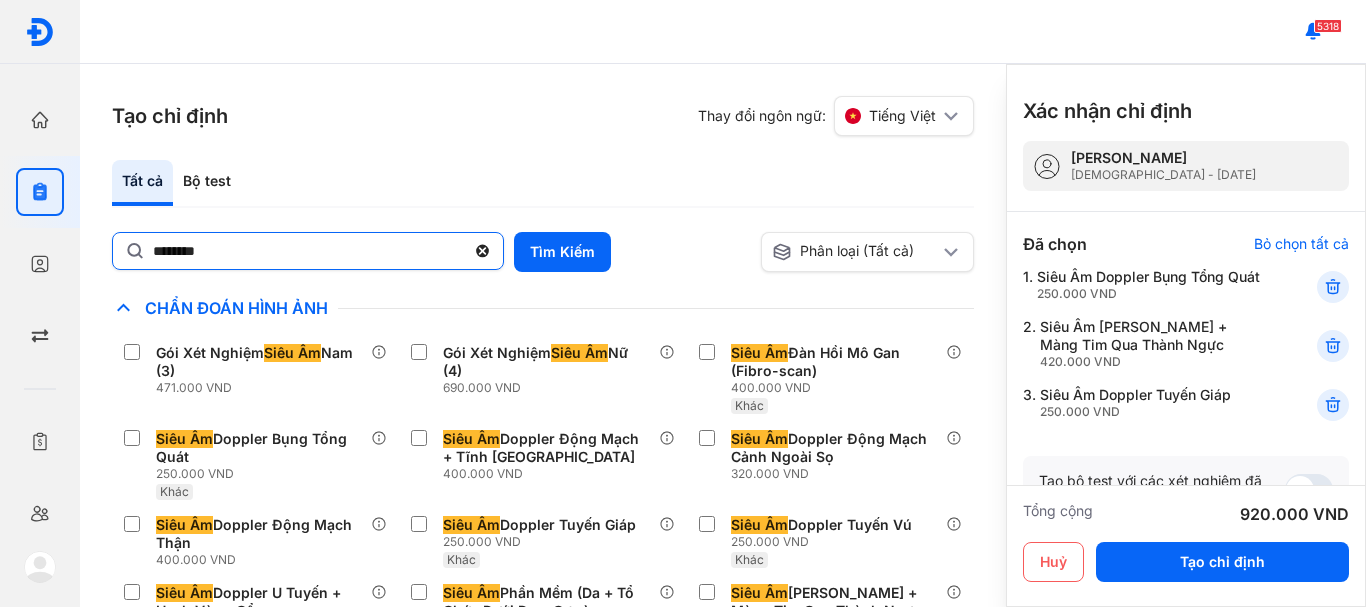 click on "*******" 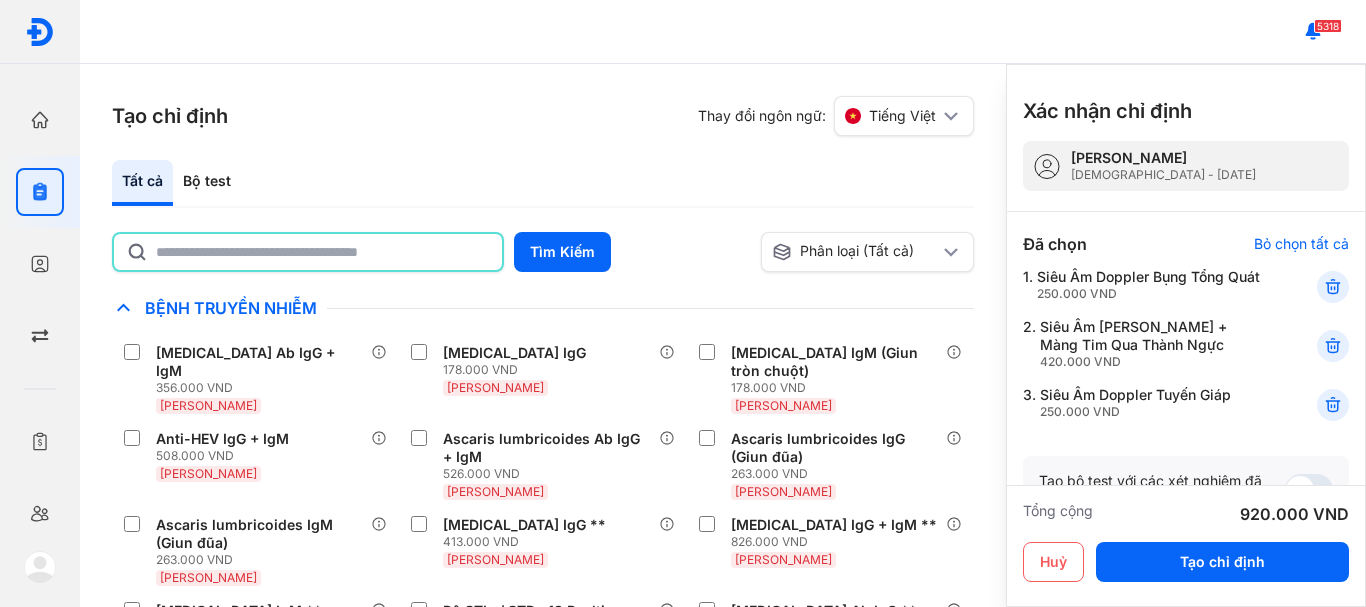 click 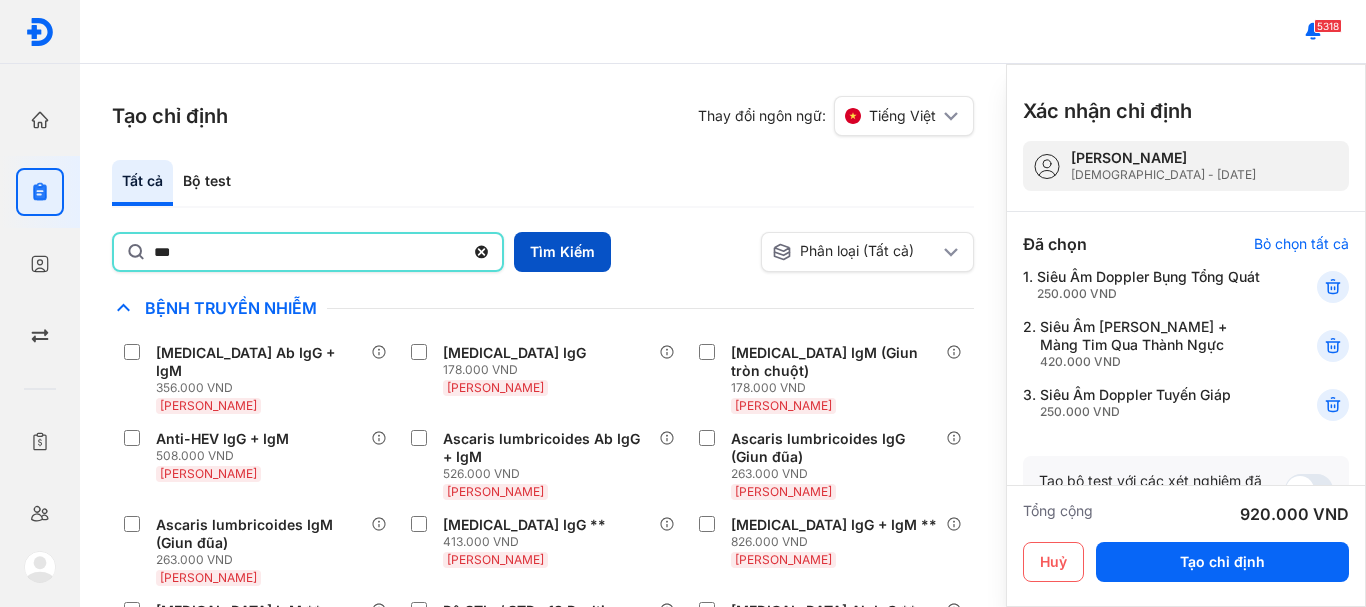 type on "***" 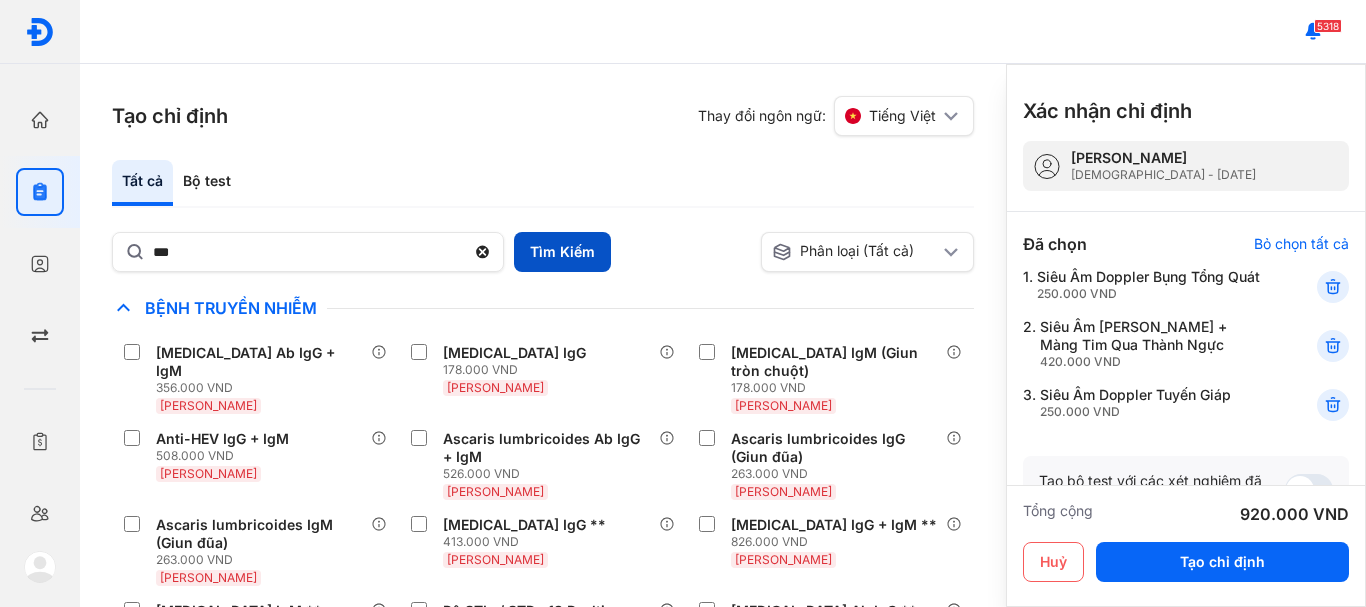 click on "Tìm Kiếm" at bounding box center [562, 252] 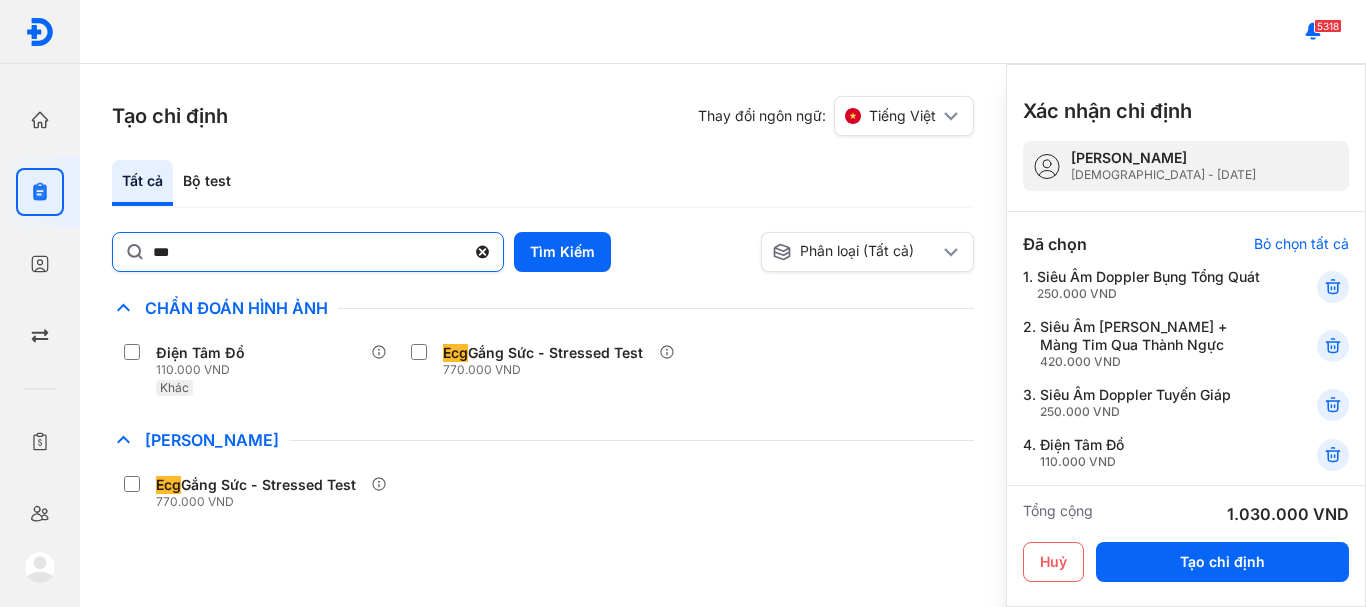 click 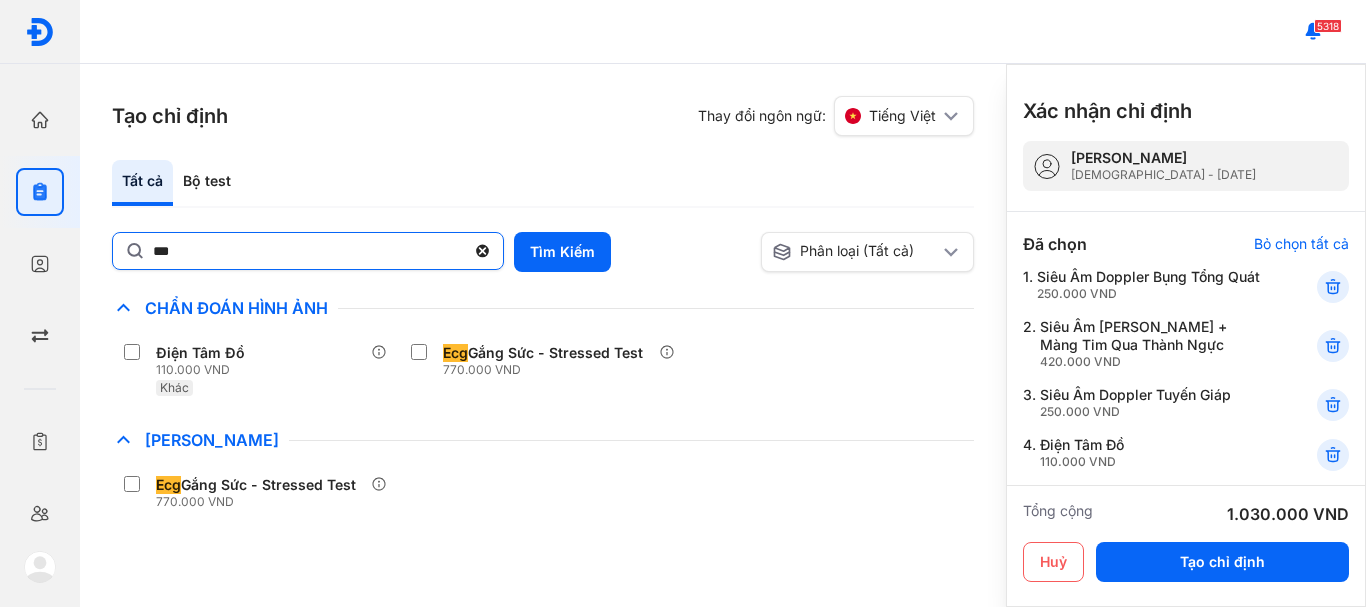 click on "***" 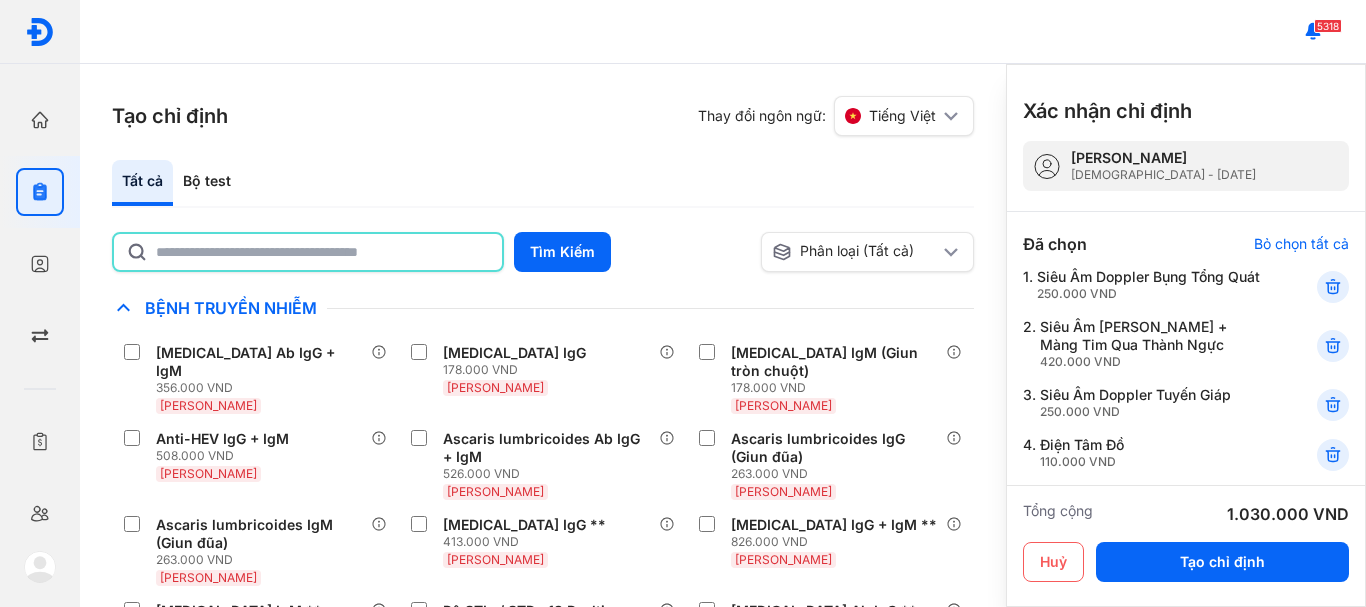 click 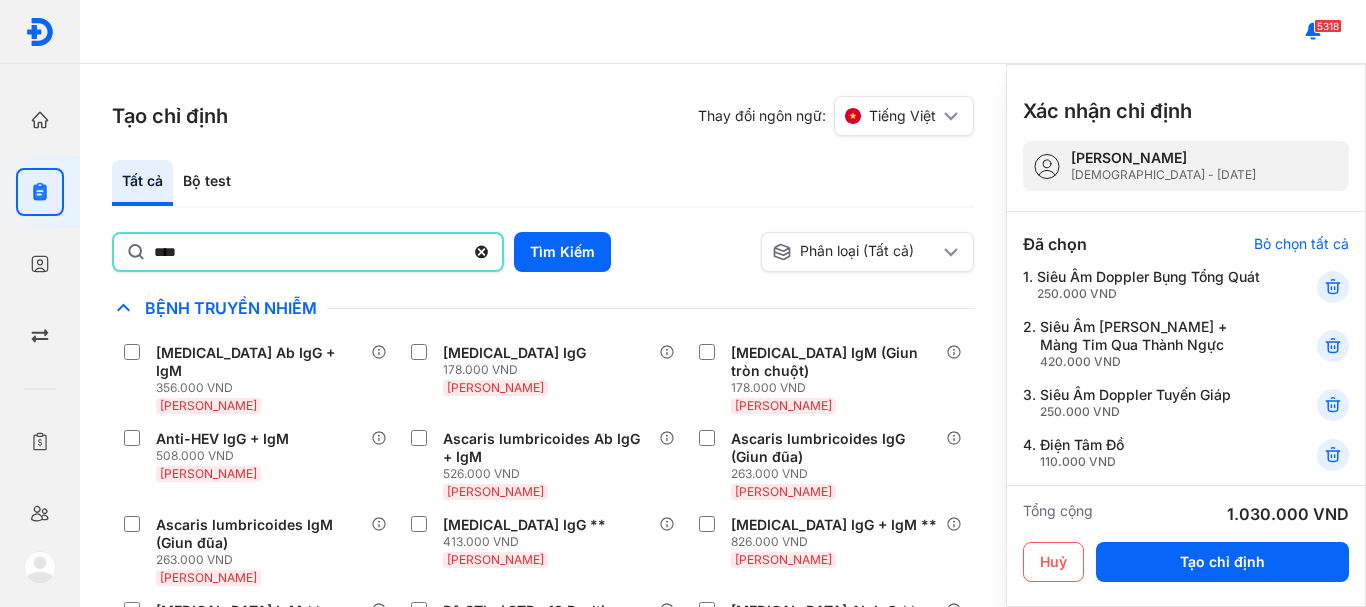 type on "**********" 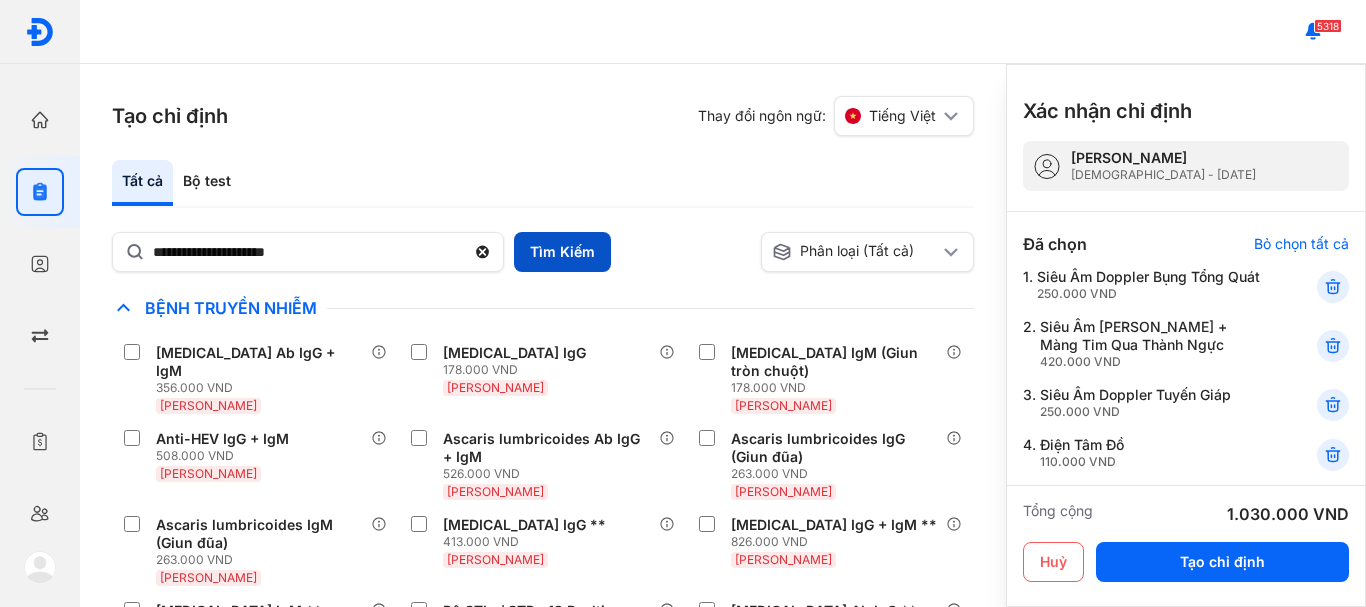 click on "Tìm Kiếm" at bounding box center (562, 252) 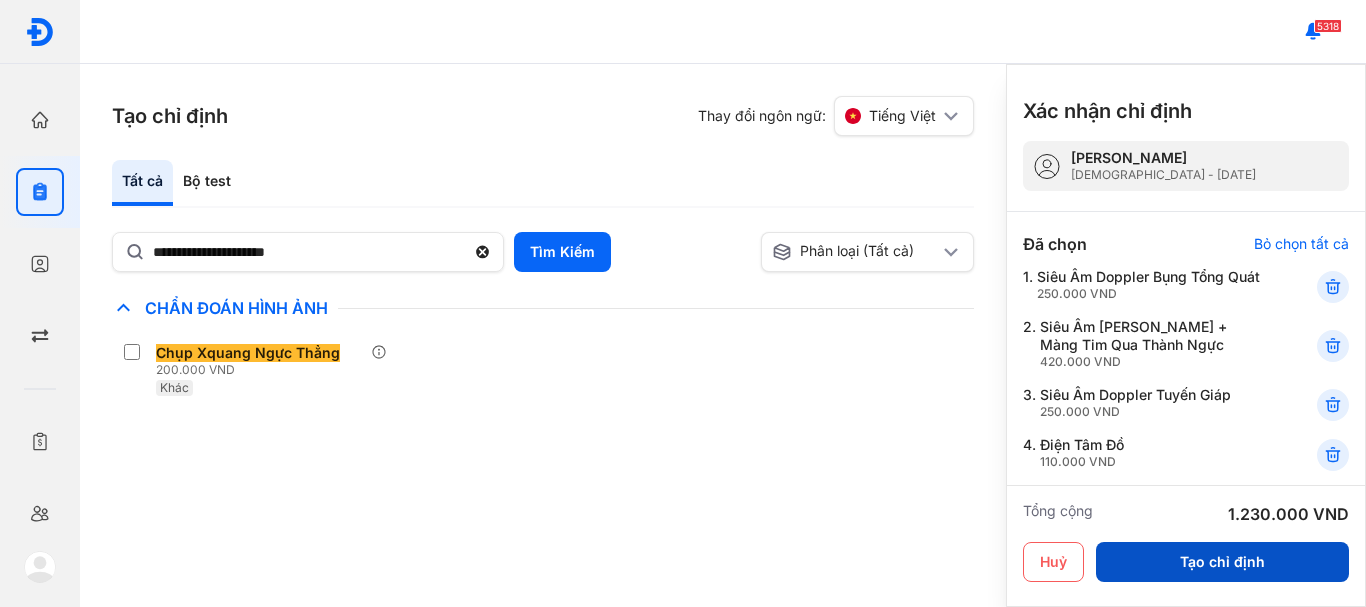 click on "Tạo chỉ định" at bounding box center [1222, 562] 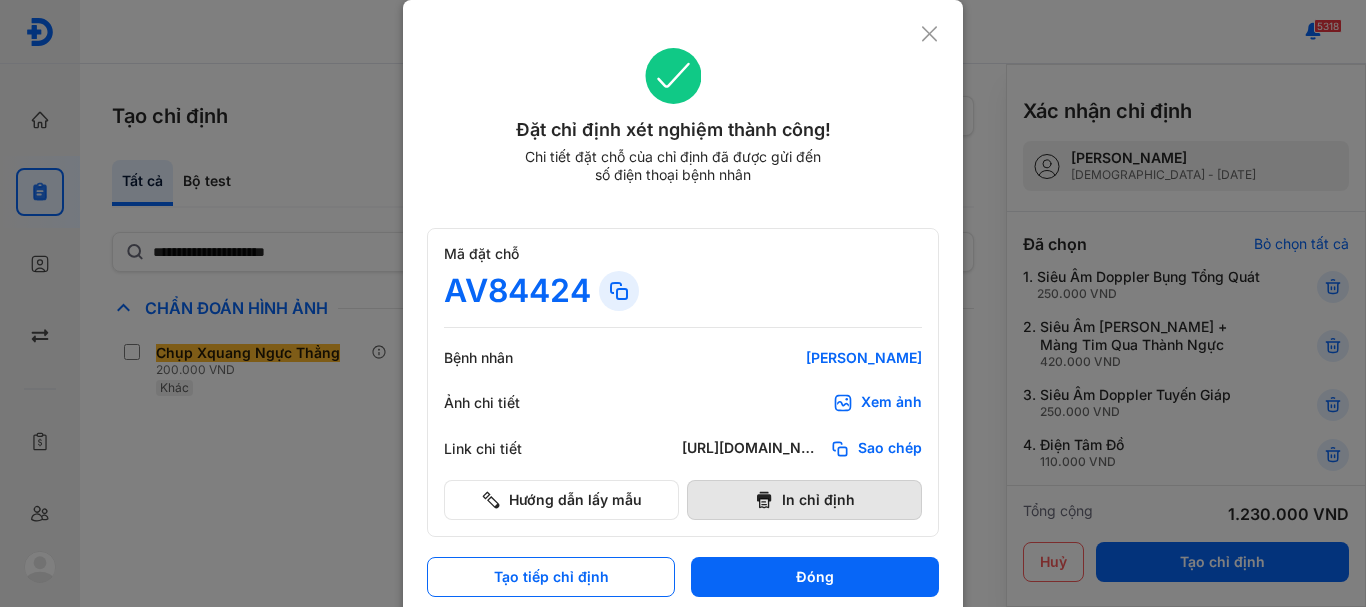 click 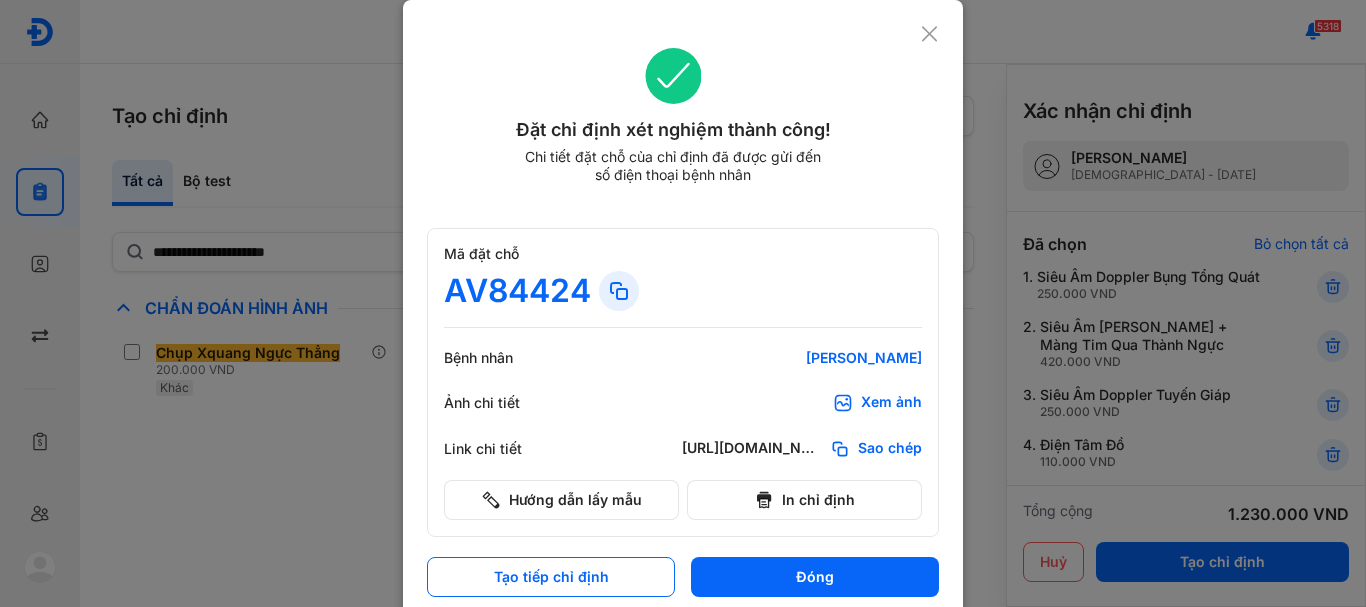 click 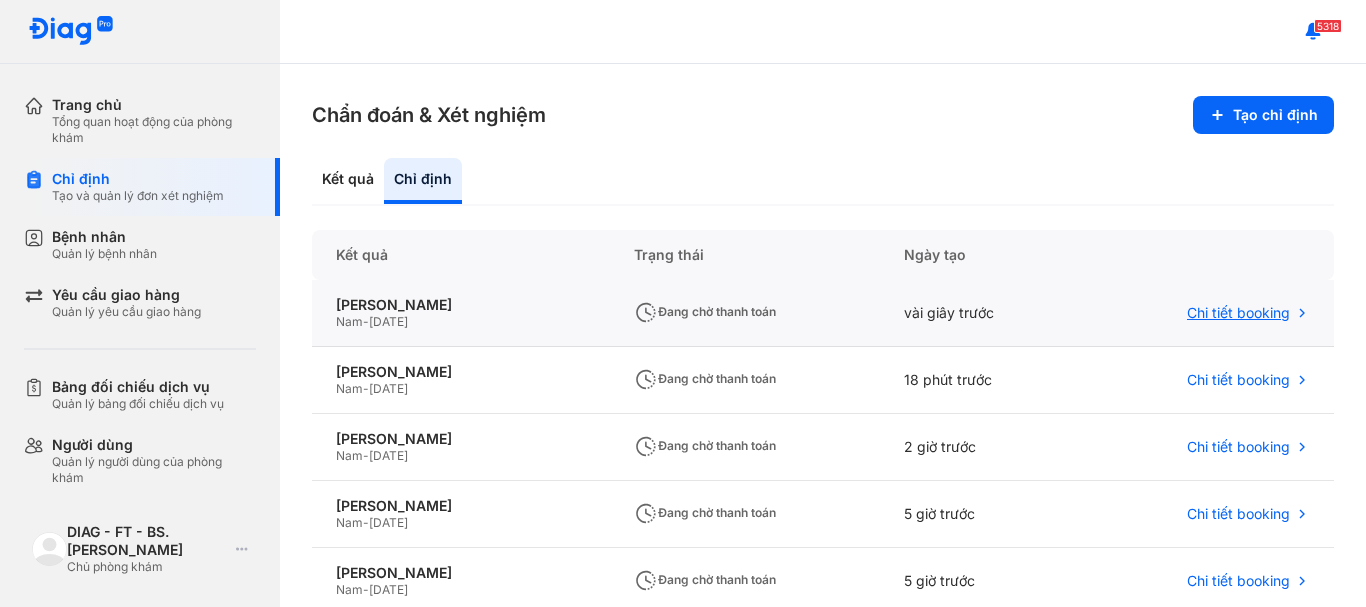 click on "Chi tiết booking" at bounding box center [1238, 313] 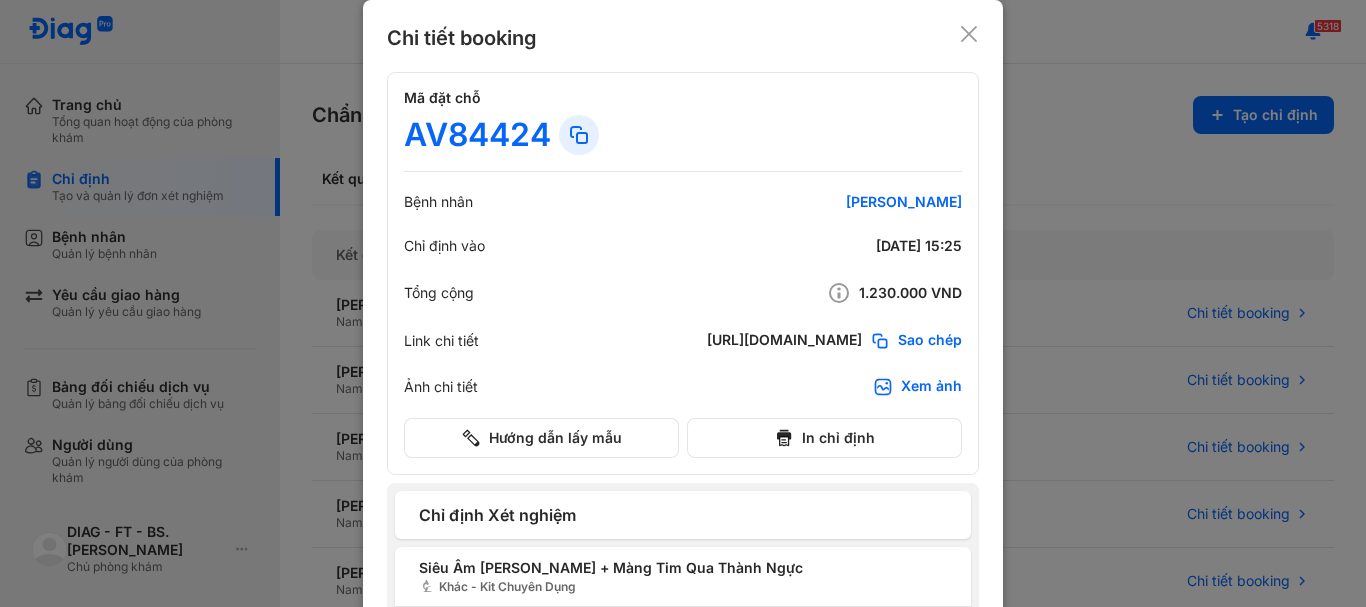 click 